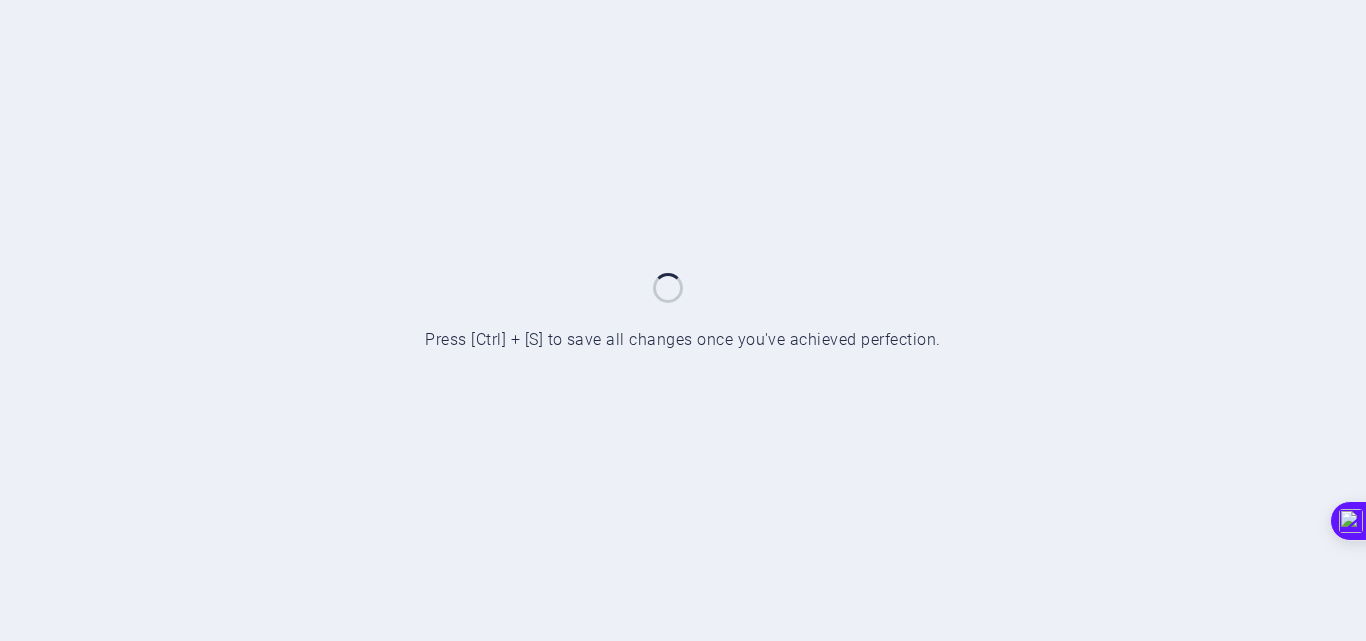 scroll, scrollTop: 0, scrollLeft: 0, axis: both 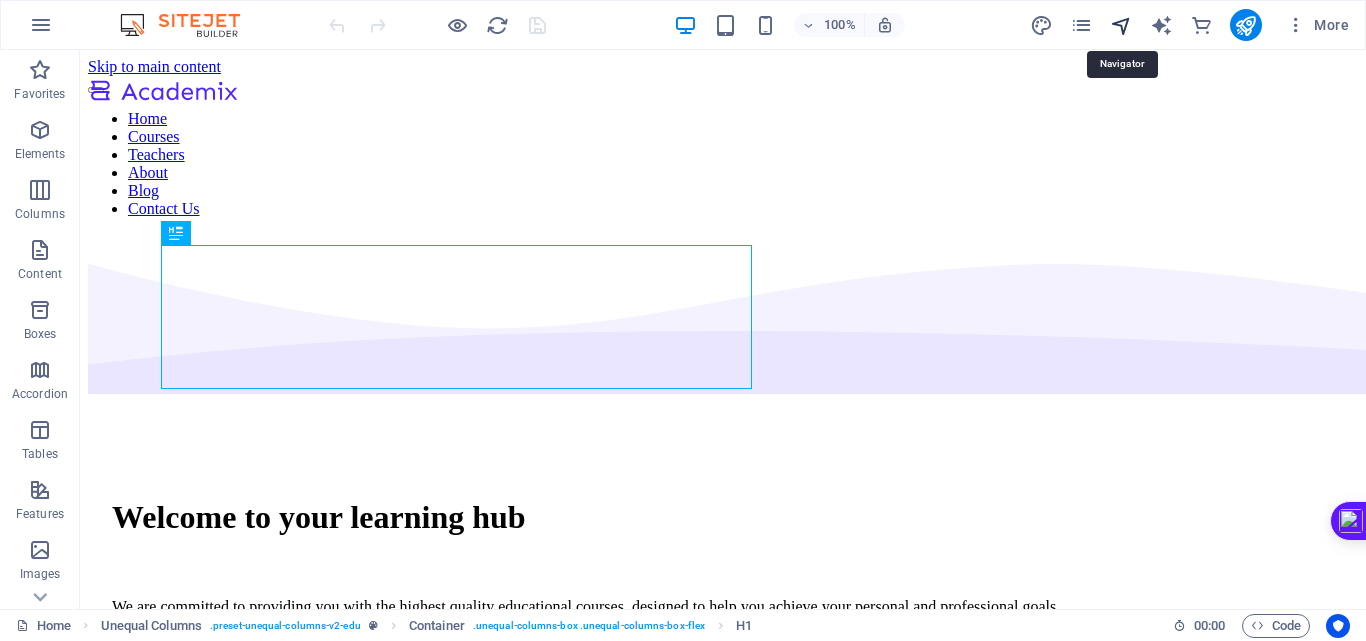 click at bounding box center (1121, 25) 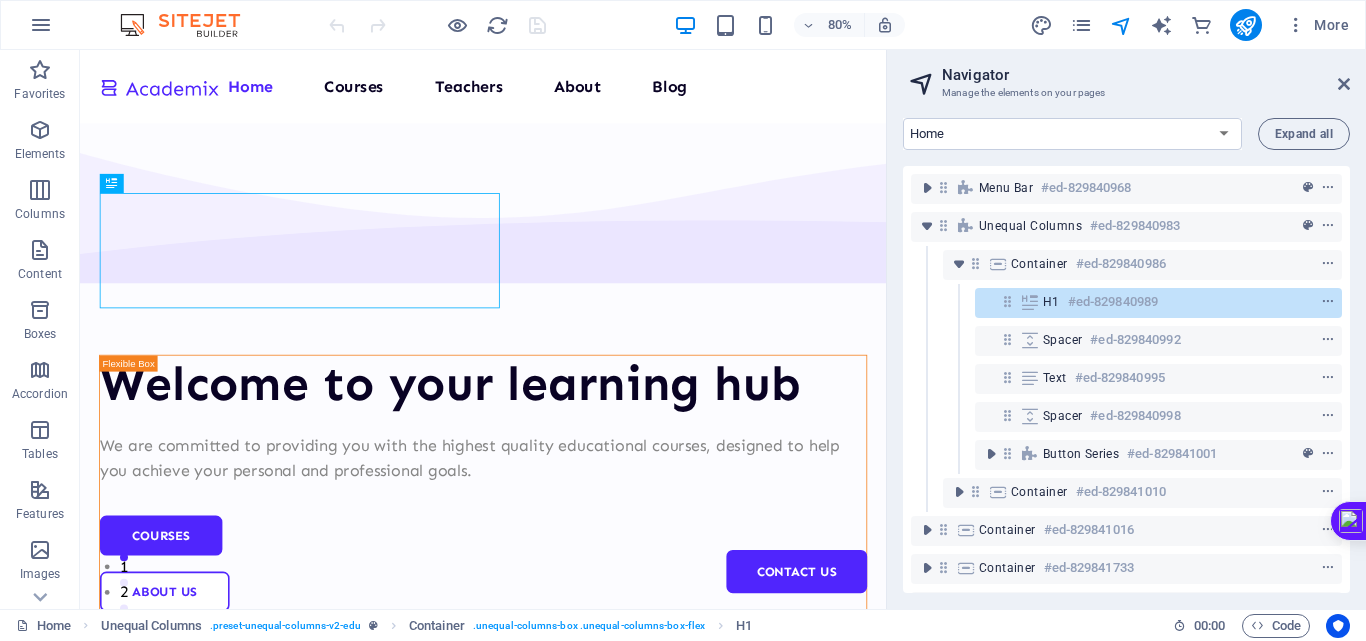 click on "More" at bounding box center (1193, 25) 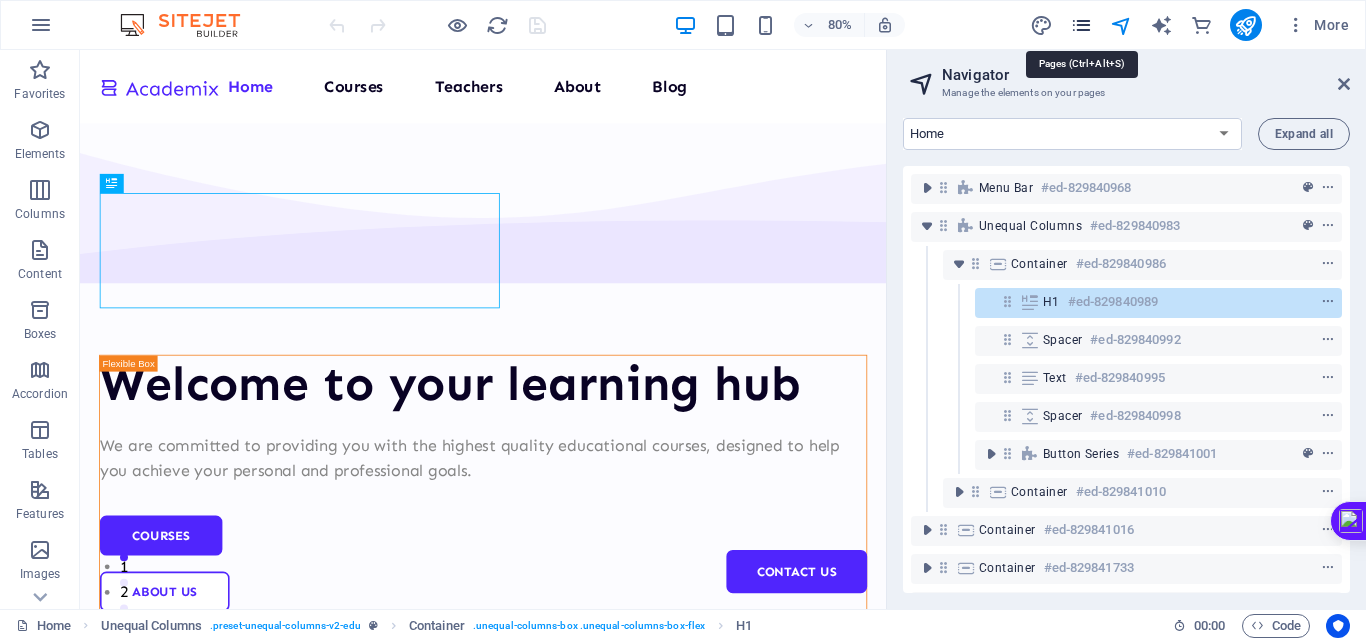 click at bounding box center (1081, 25) 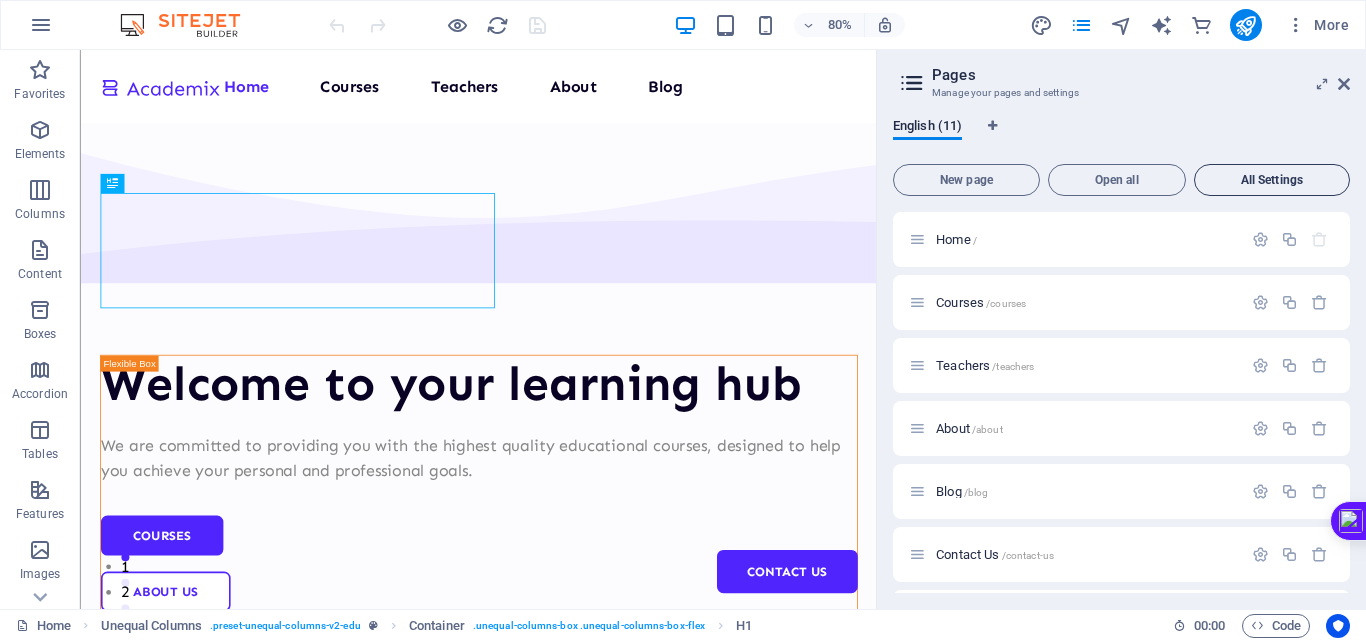 click on "All Settings" at bounding box center (1272, 180) 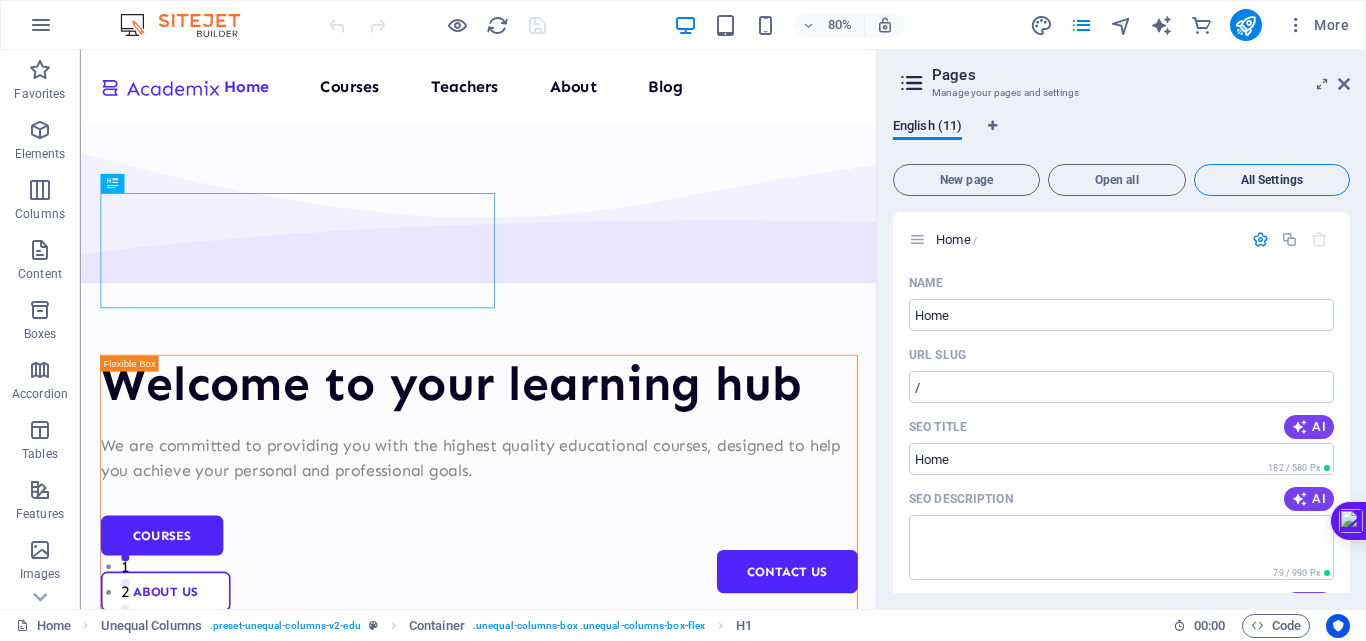 scroll, scrollTop: 6684, scrollLeft: 0, axis: vertical 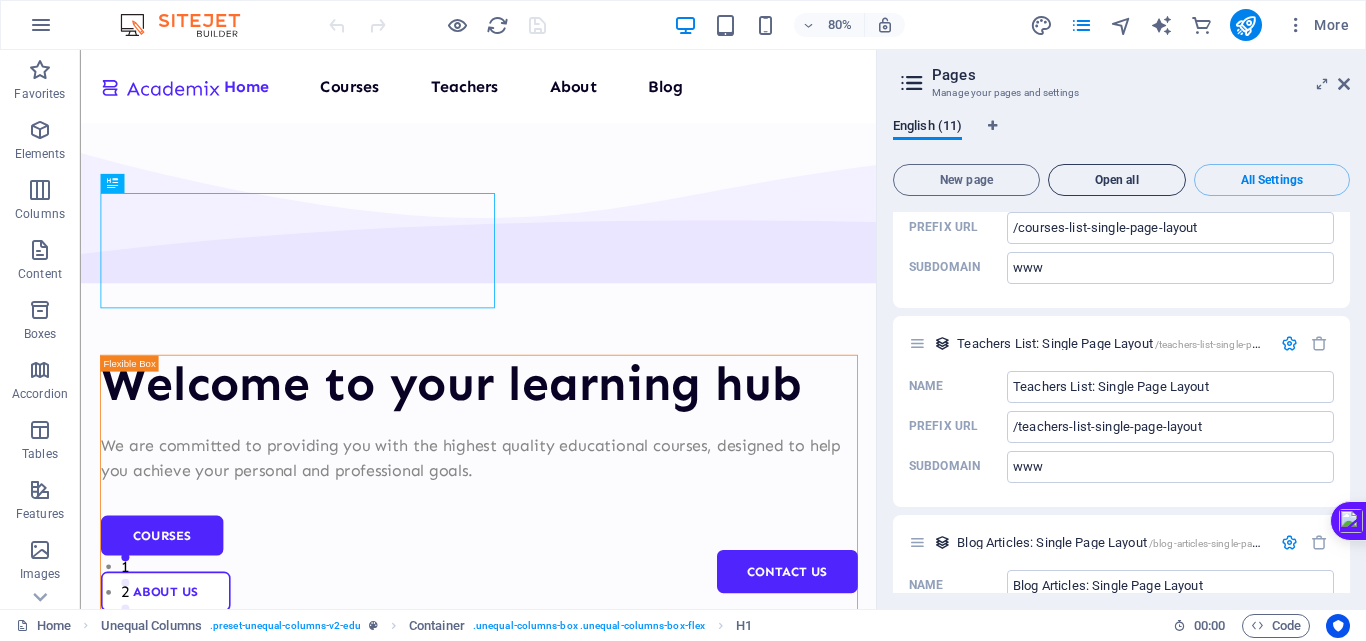 click on "Open all" at bounding box center (1117, 180) 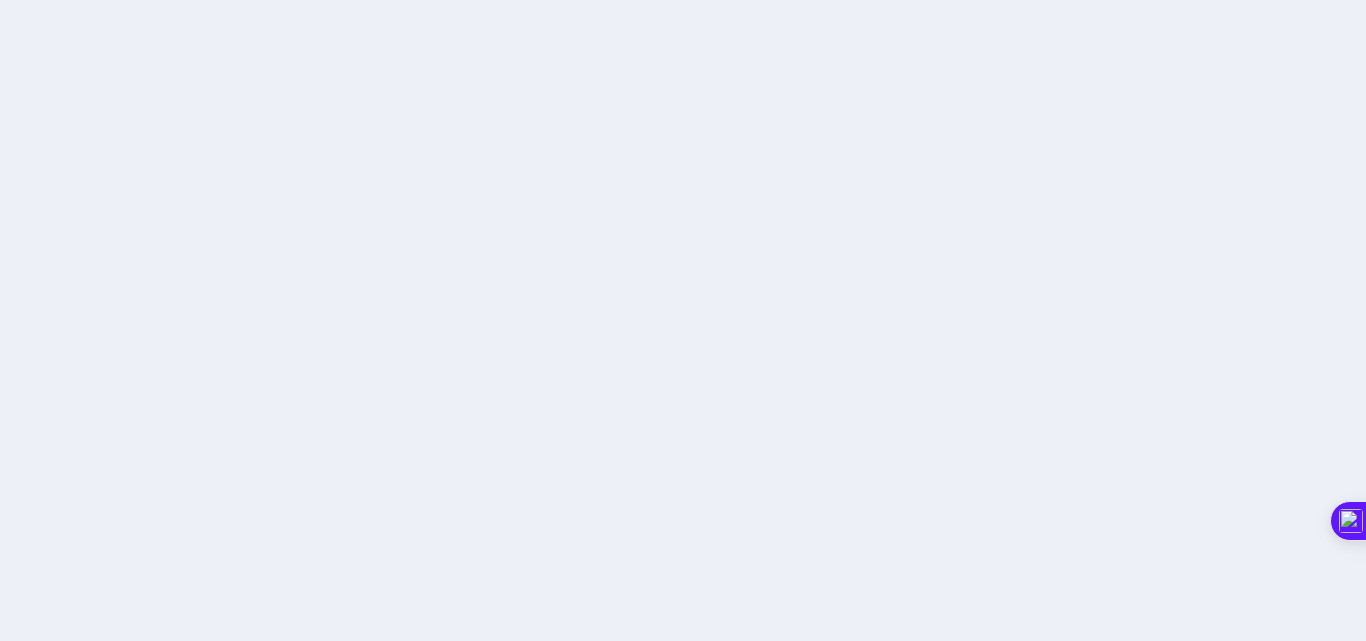 scroll, scrollTop: 0, scrollLeft: 0, axis: both 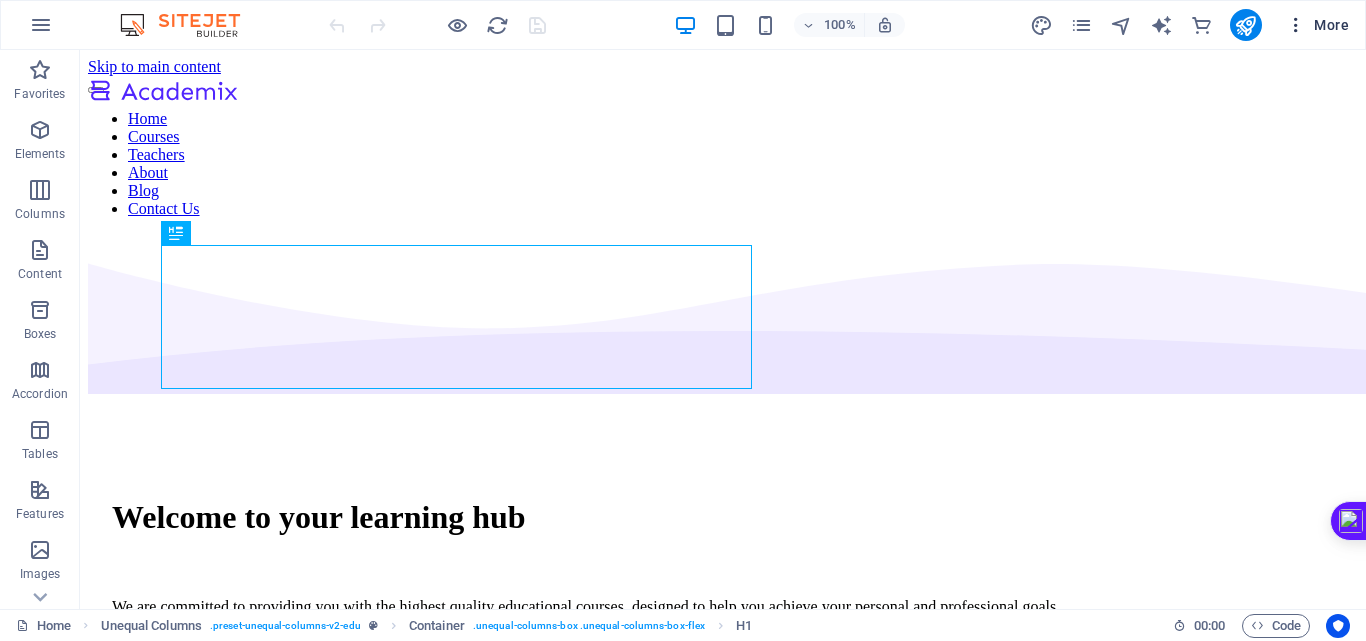 click at bounding box center [1296, 25] 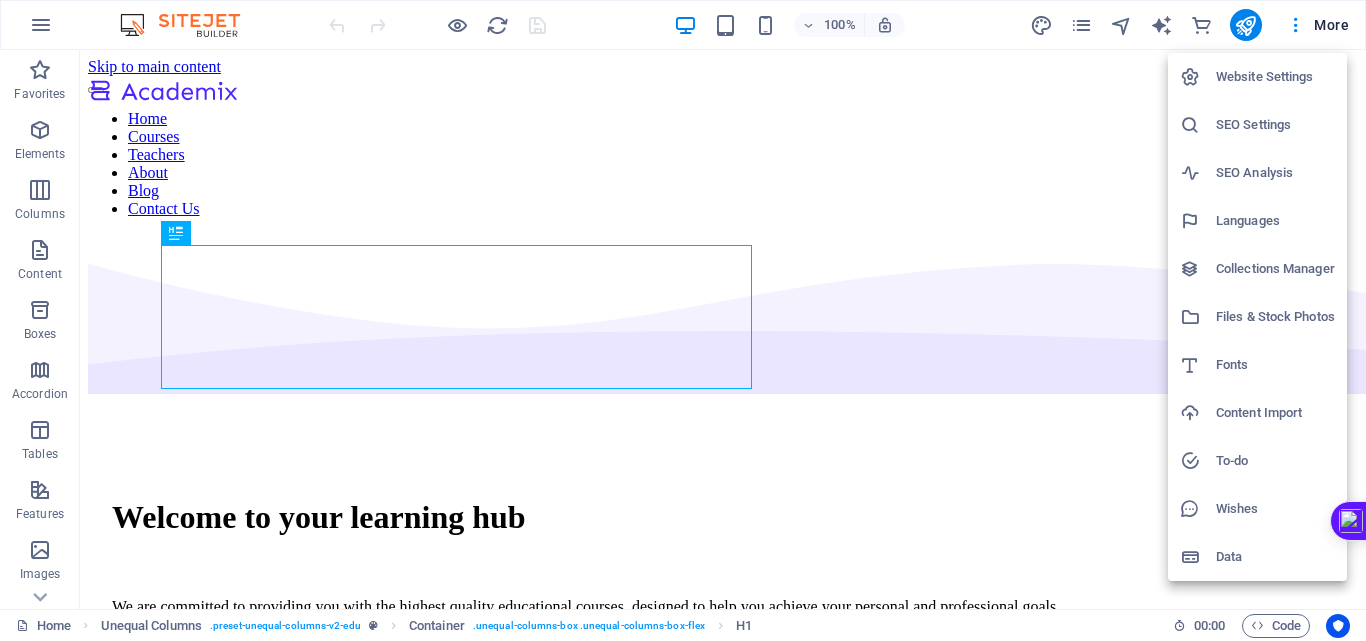 click on "Website Settings" at bounding box center (1275, 77) 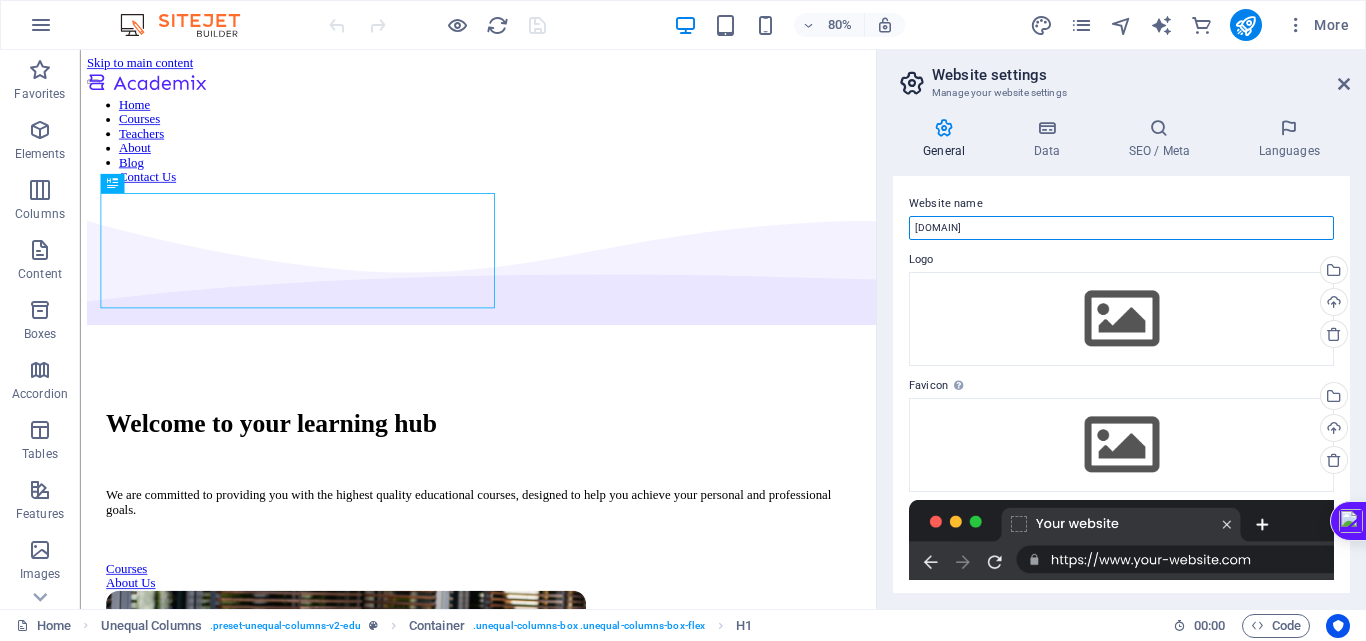 click on "[DOMAIN]" at bounding box center (1121, 228) 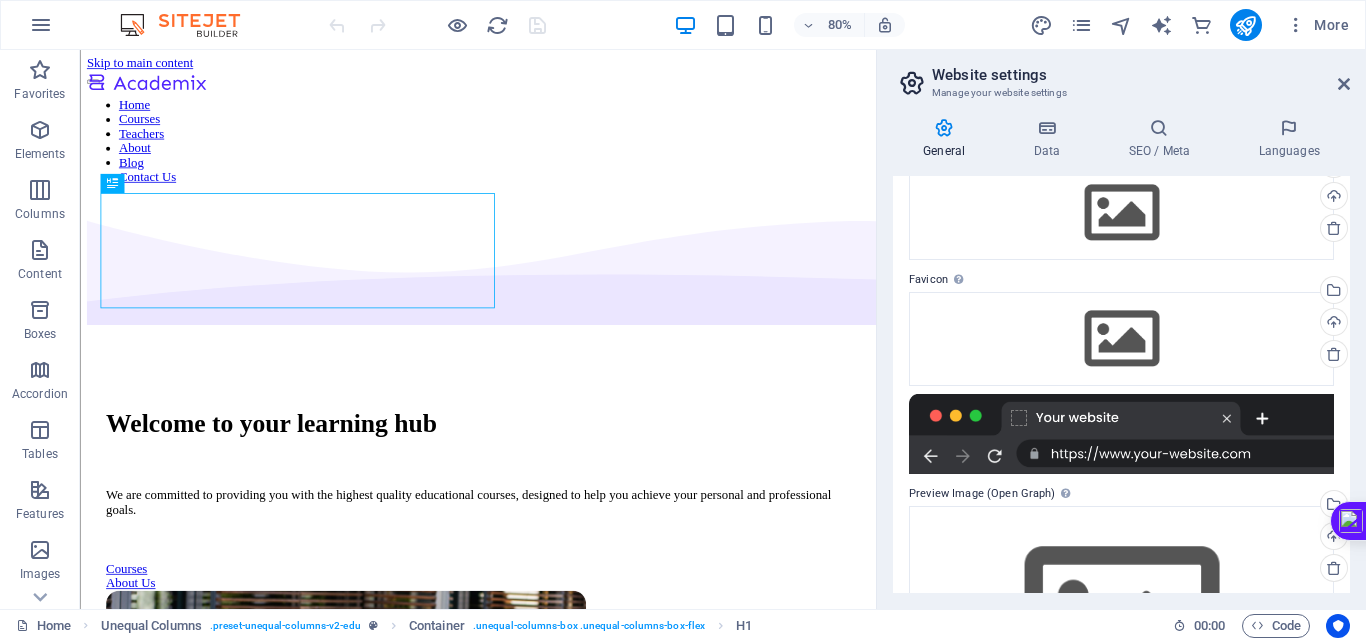 scroll, scrollTop: 0, scrollLeft: 0, axis: both 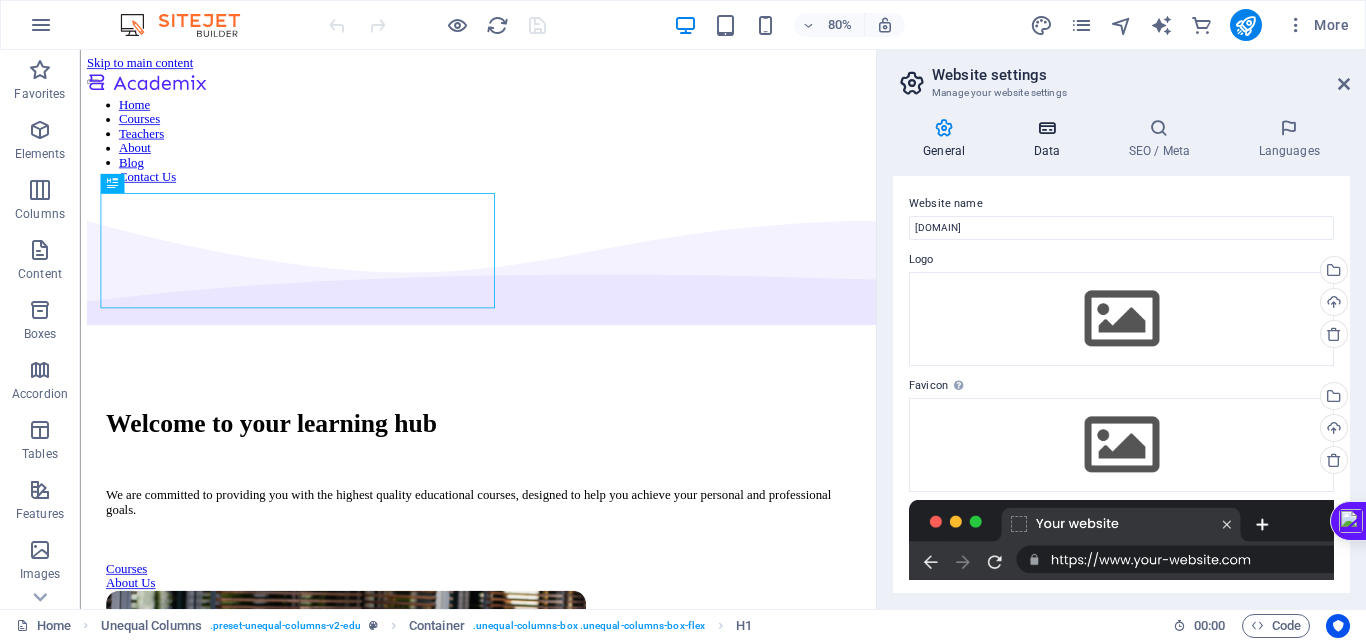 click on "Data" at bounding box center (1050, 139) 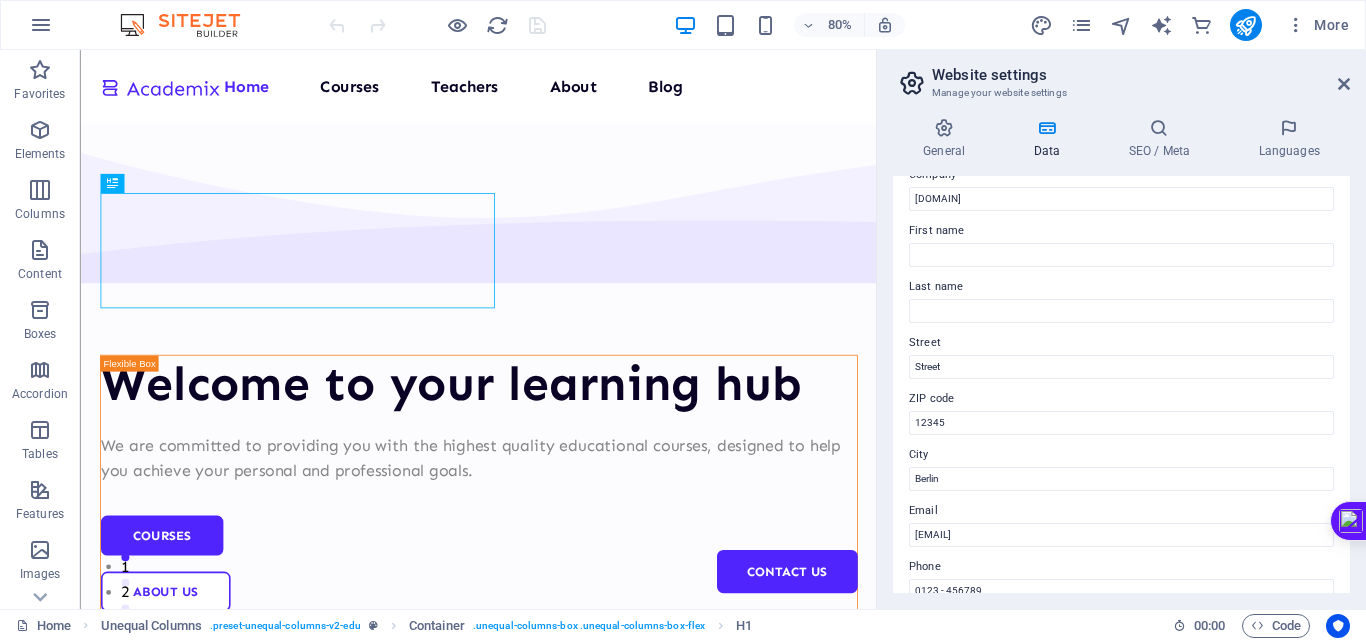 scroll, scrollTop: 0, scrollLeft: 0, axis: both 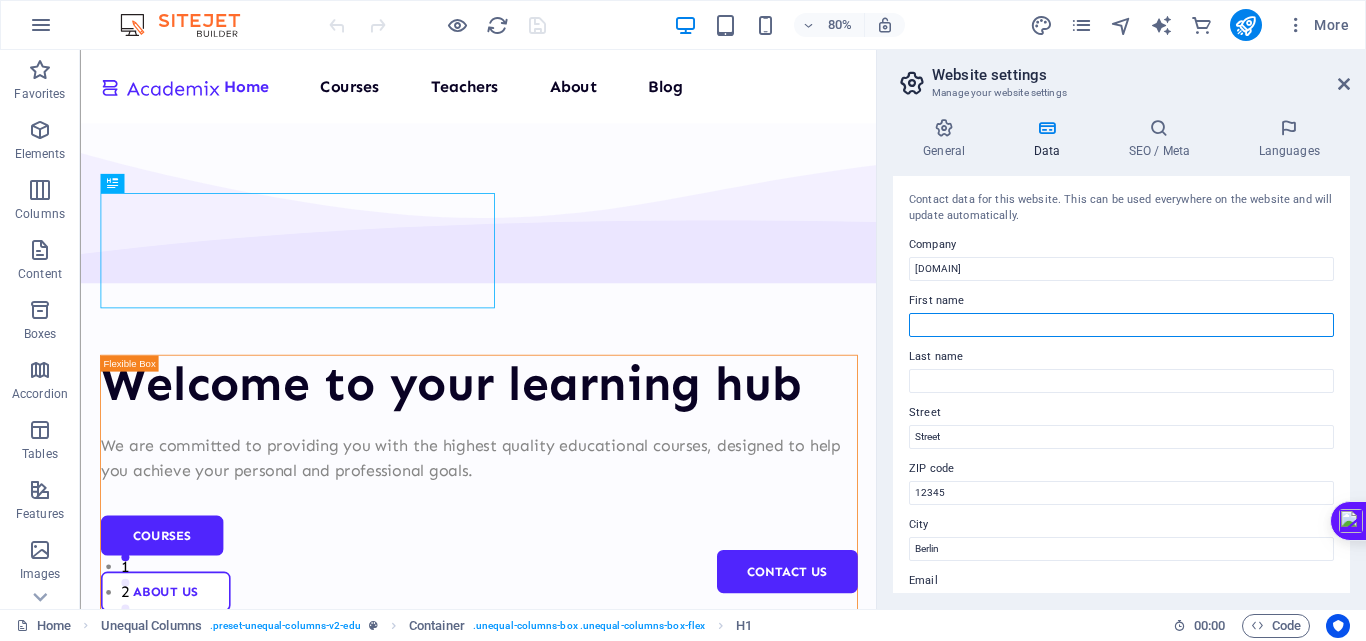 click on "First name" at bounding box center [1121, 325] 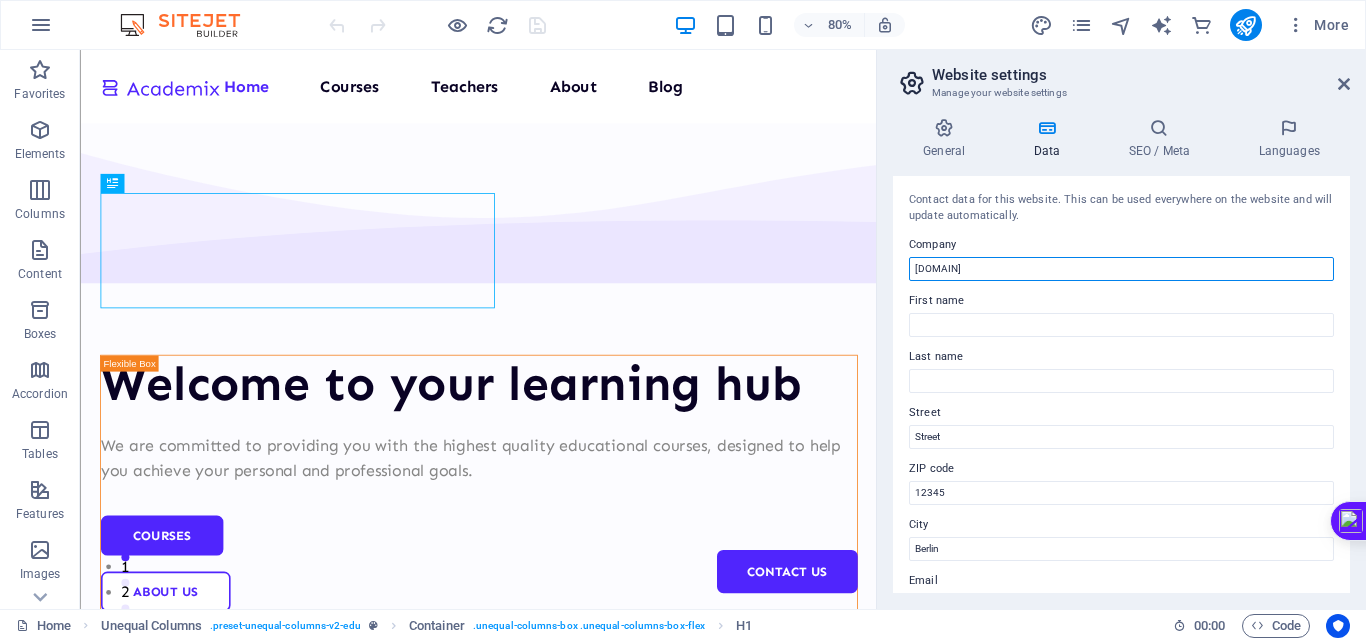 click on "[DOMAIN]" at bounding box center [1121, 269] 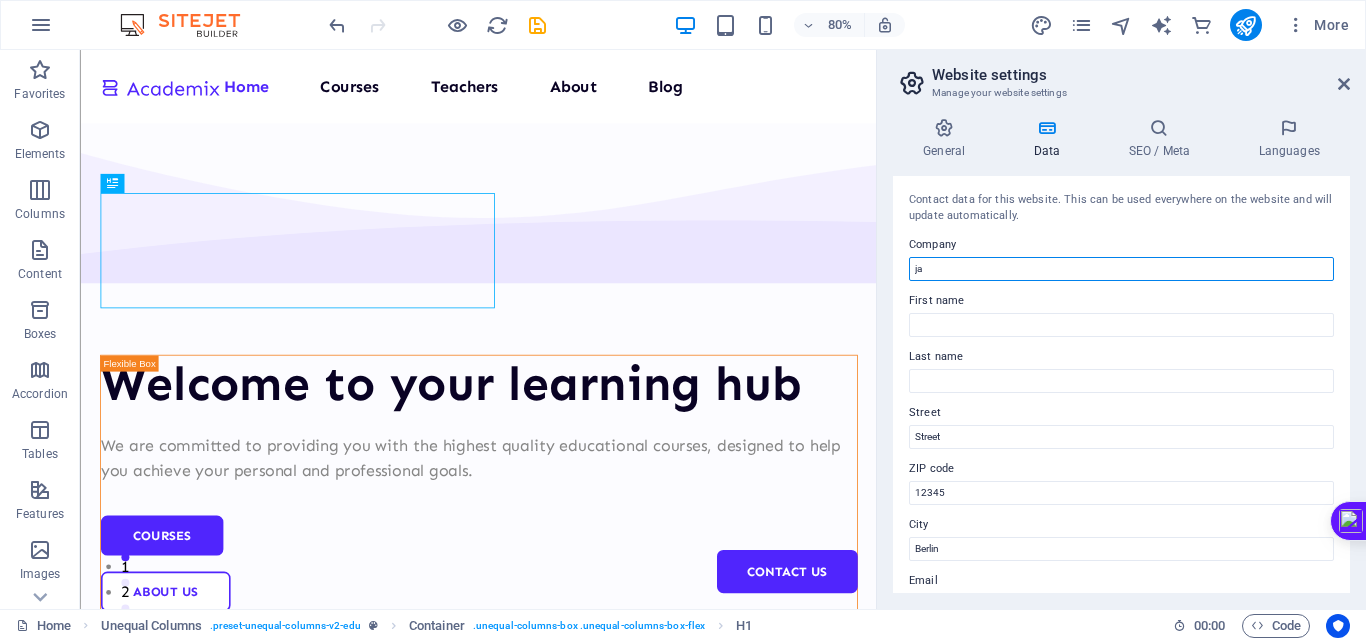 type on "j" 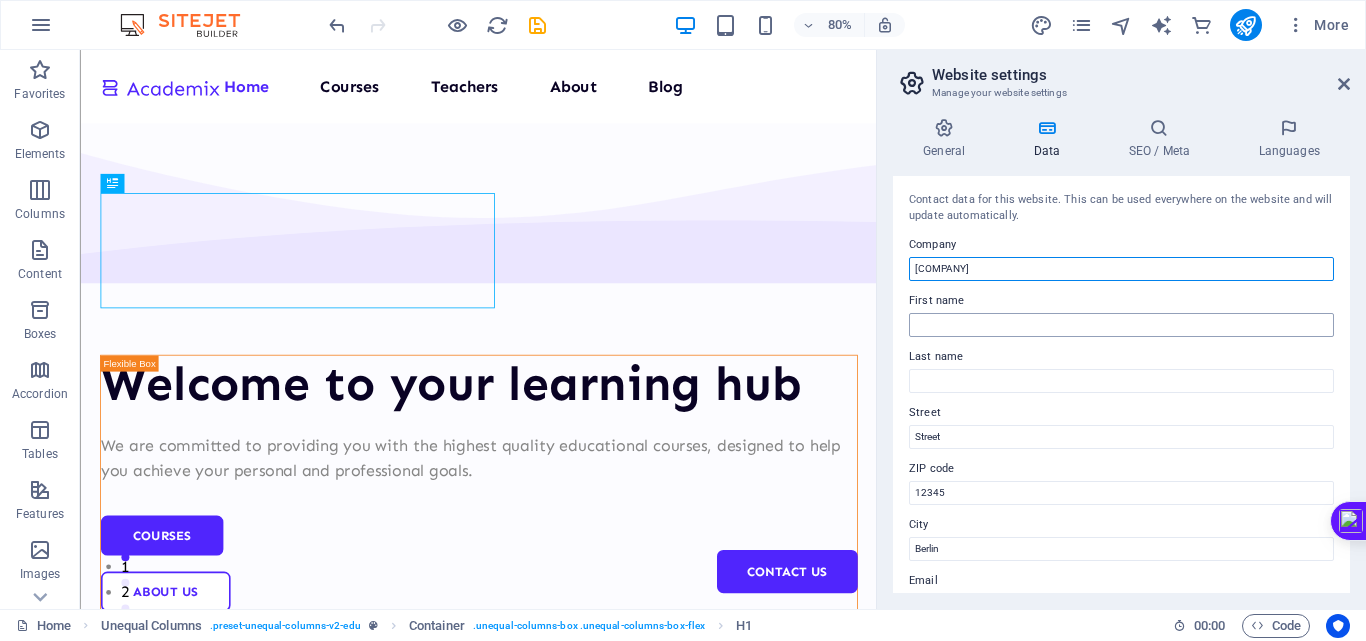 type on "[COMPANY]" 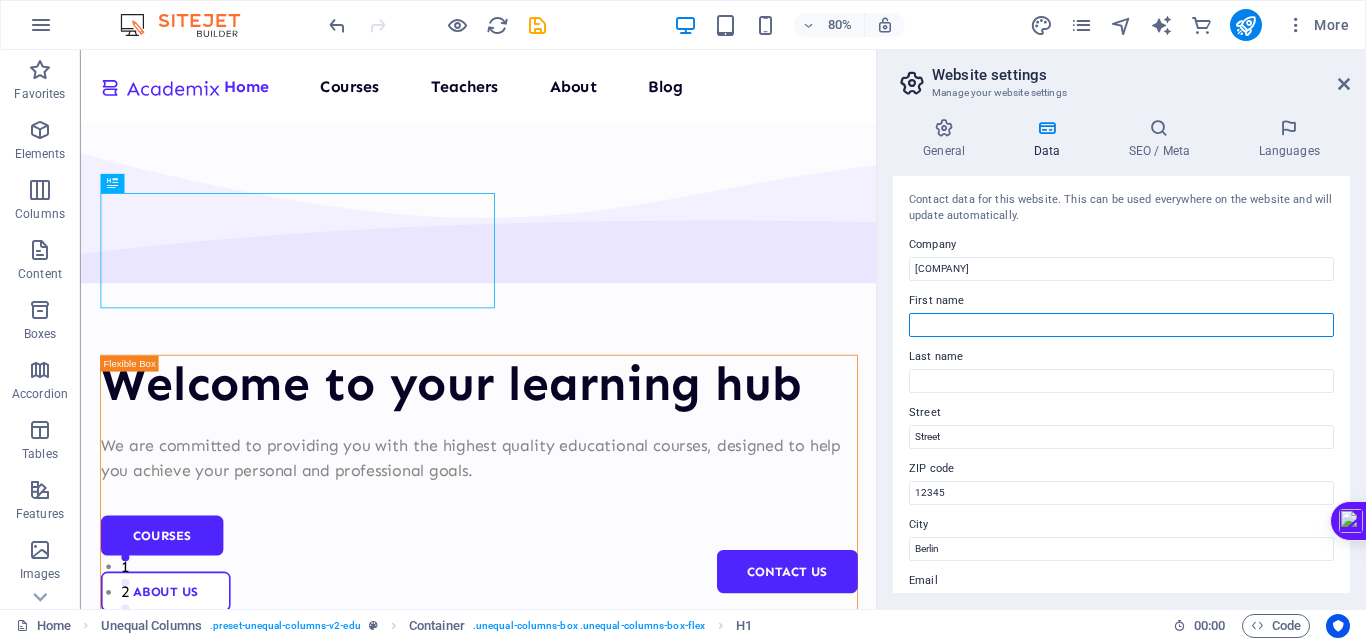 click on "First name" at bounding box center [1121, 325] 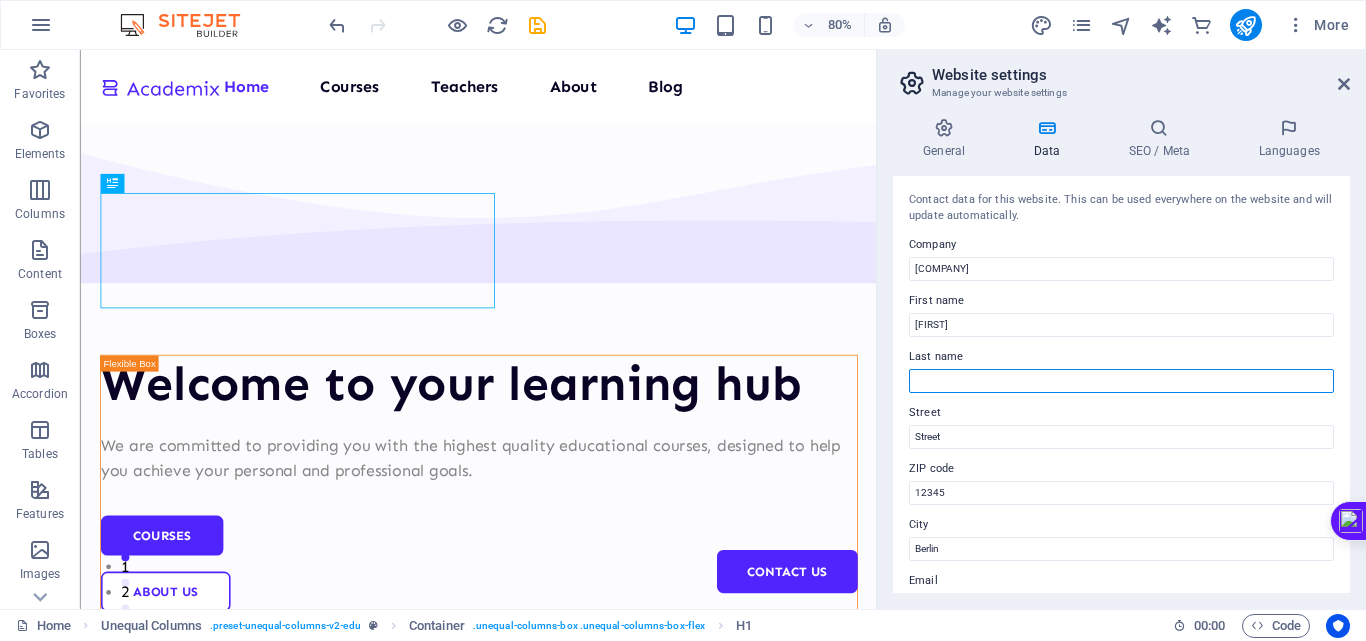 click on "Last name" at bounding box center [1121, 381] 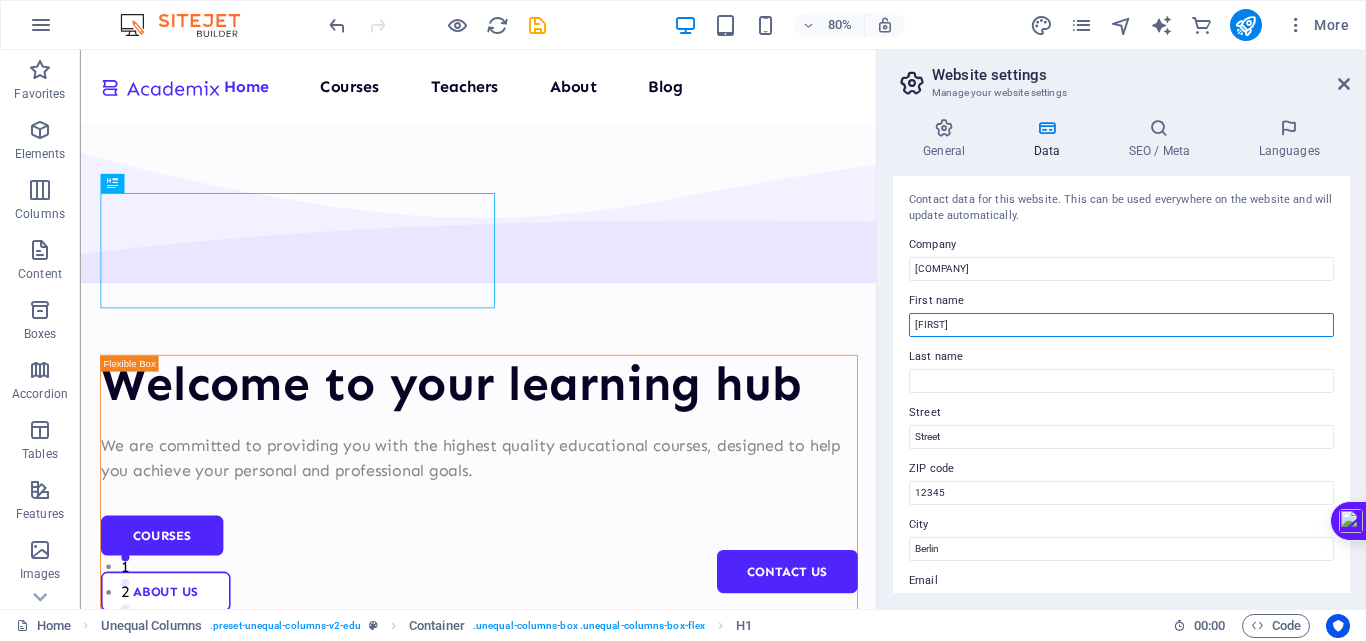 click on "[FIRST]" at bounding box center (1121, 325) 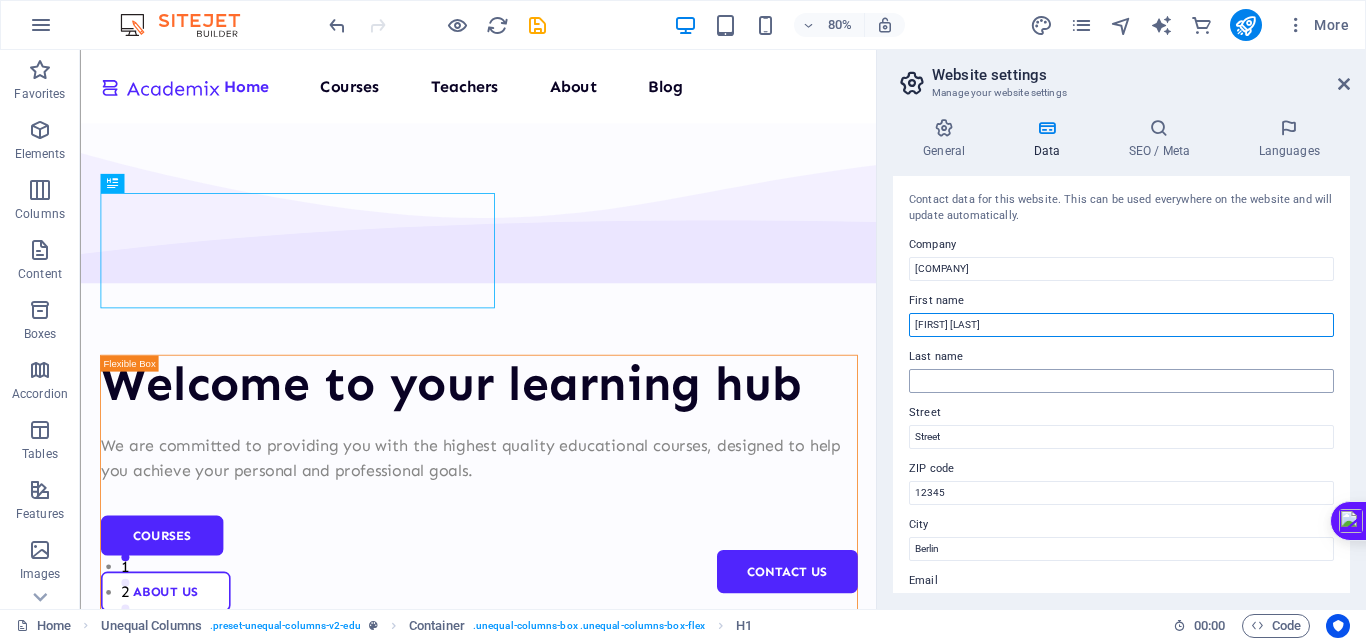 type on "[FIRST] [LAST]" 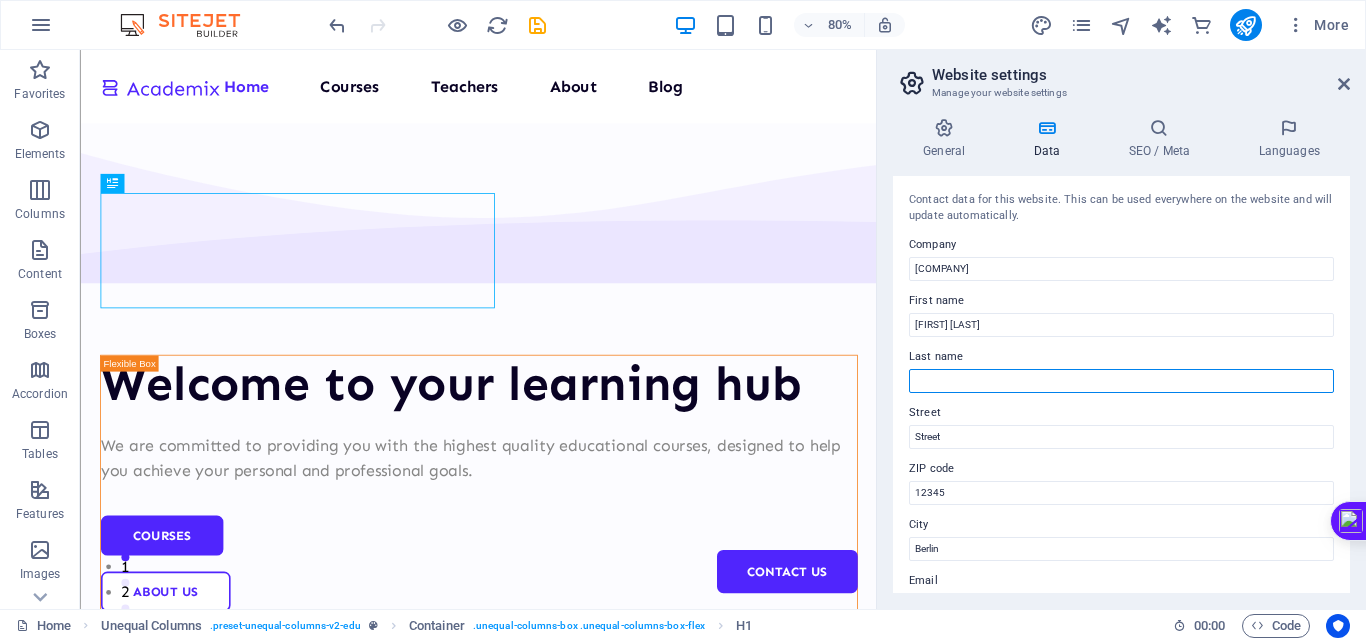 click on "Last name" at bounding box center [1121, 381] 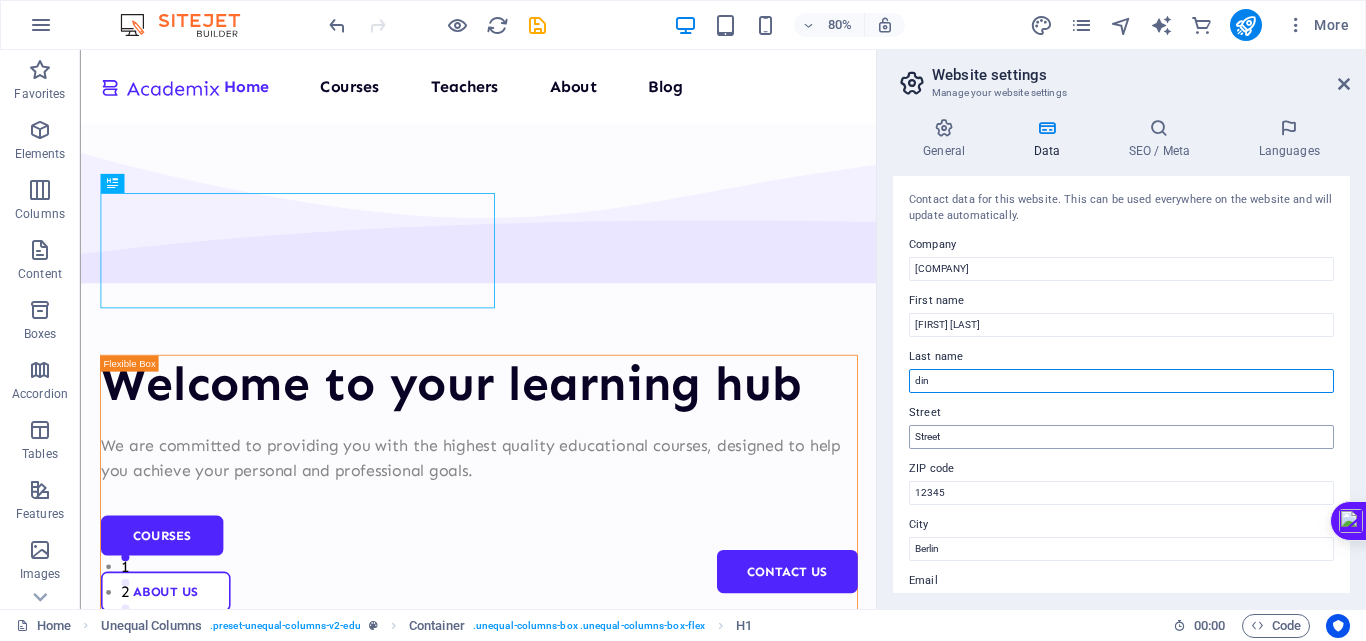 type on "din" 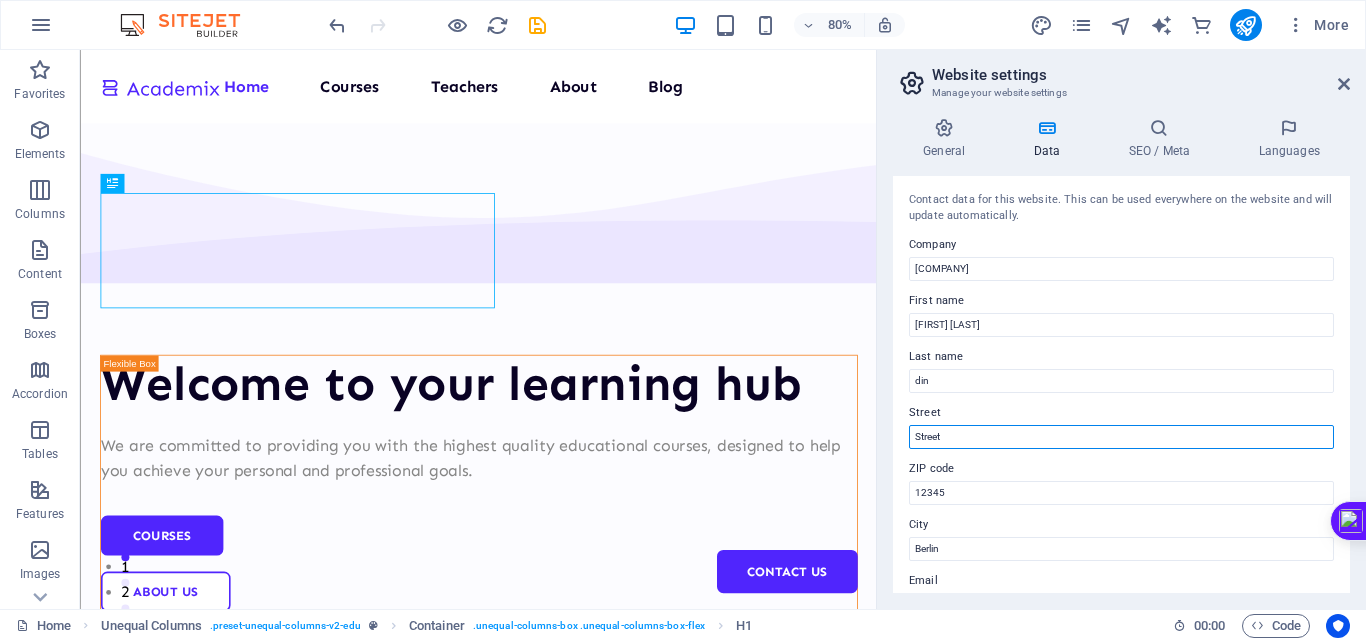click on "Street" at bounding box center (1121, 437) 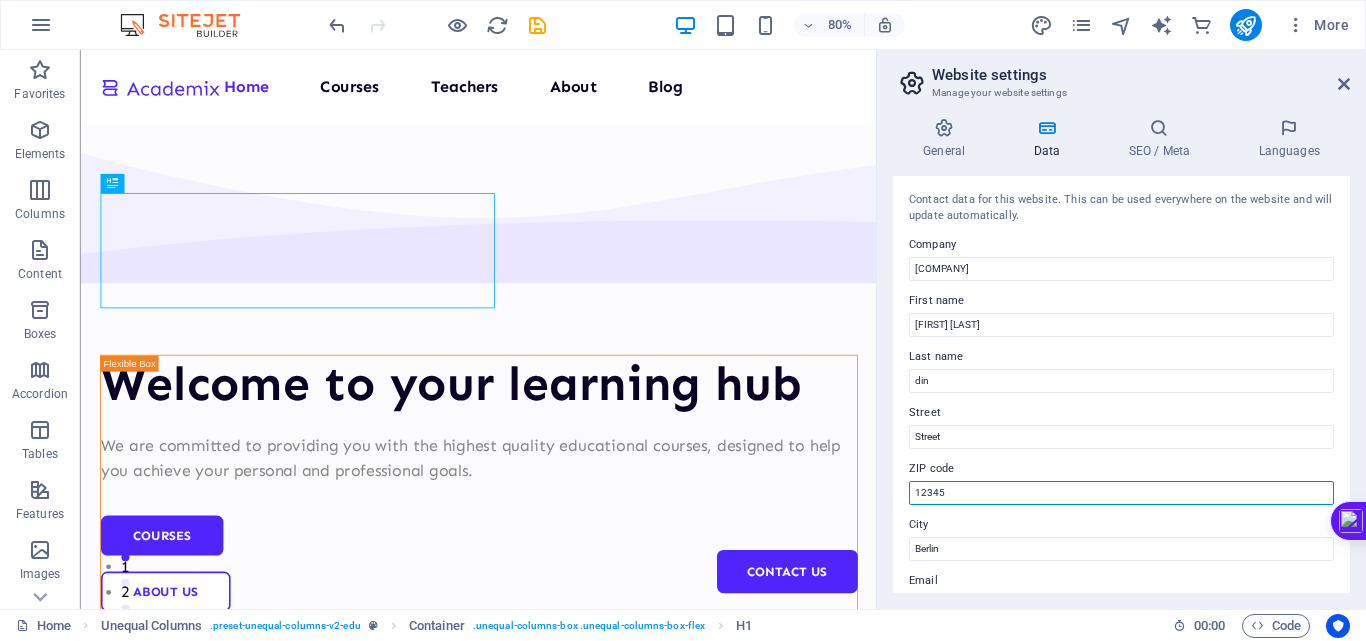 click on "12345" at bounding box center [1121, 493] 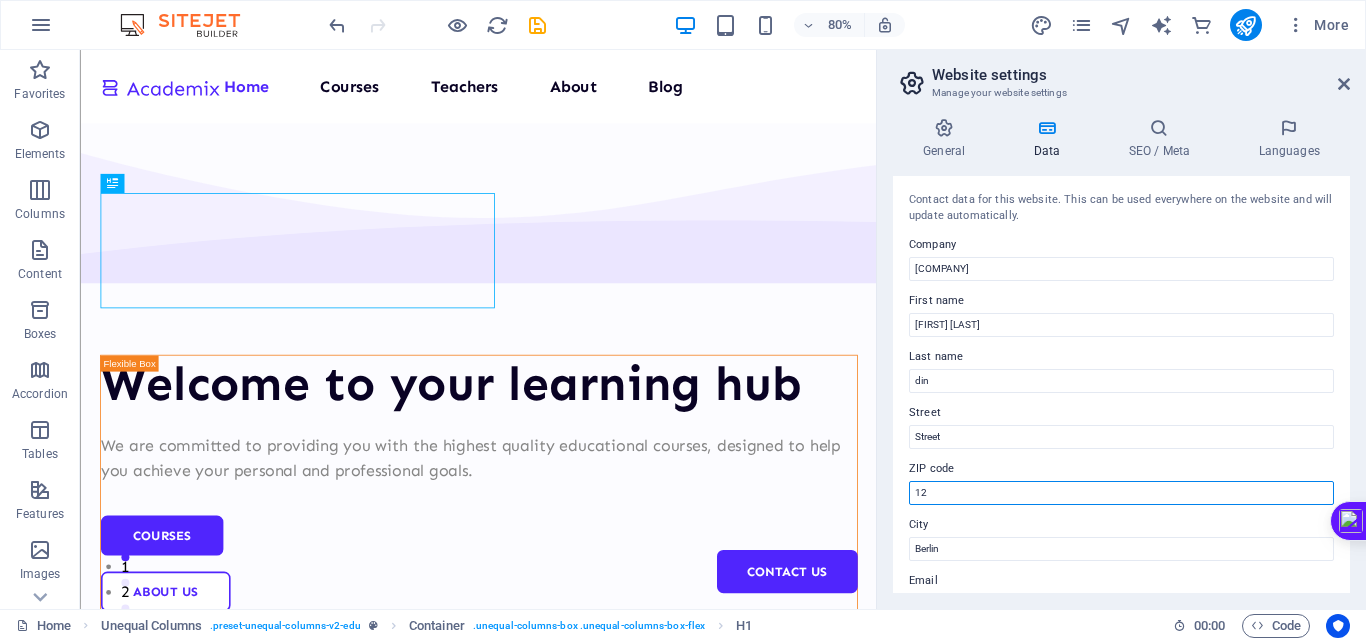 type on "1" 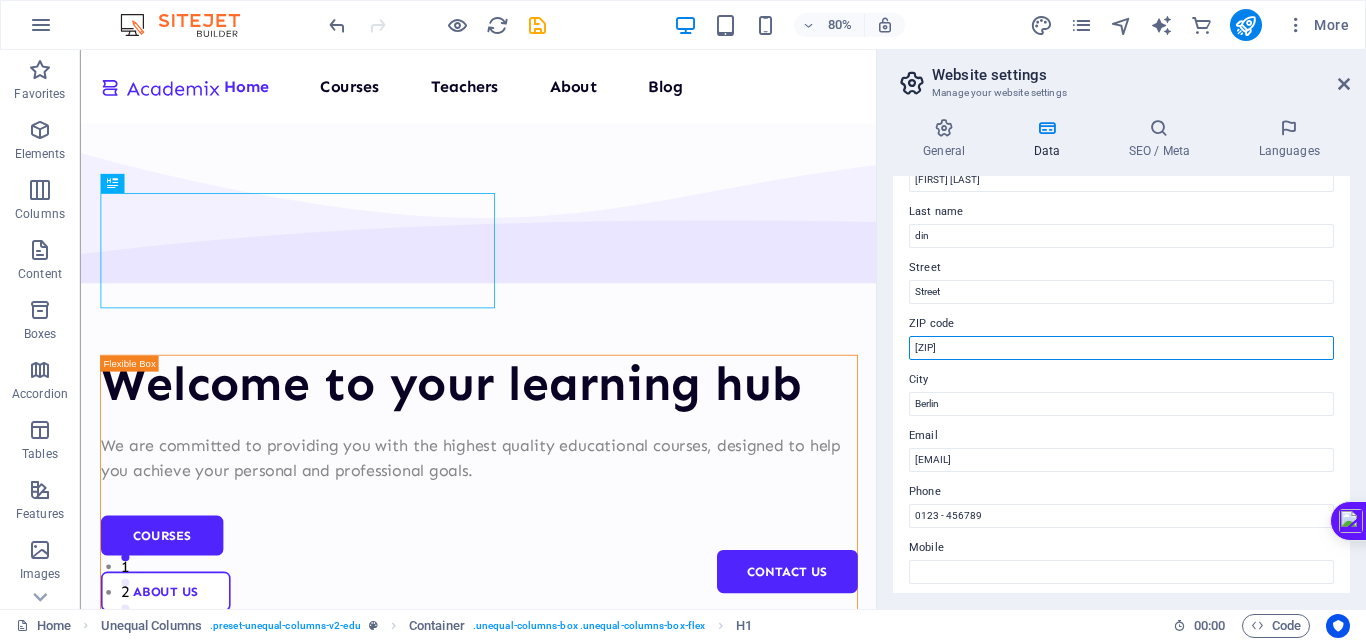 scroll, scrollTop: 150, scrollLeft: 0, axis: vertical 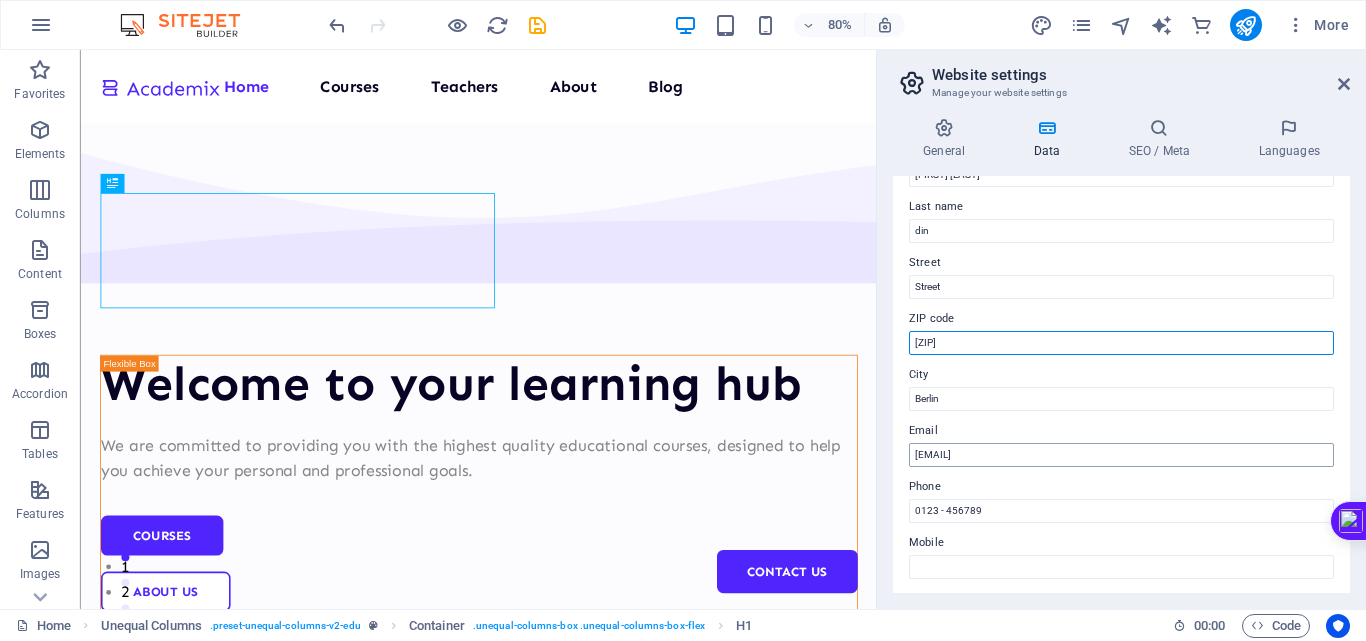 type on "[ZIP]" 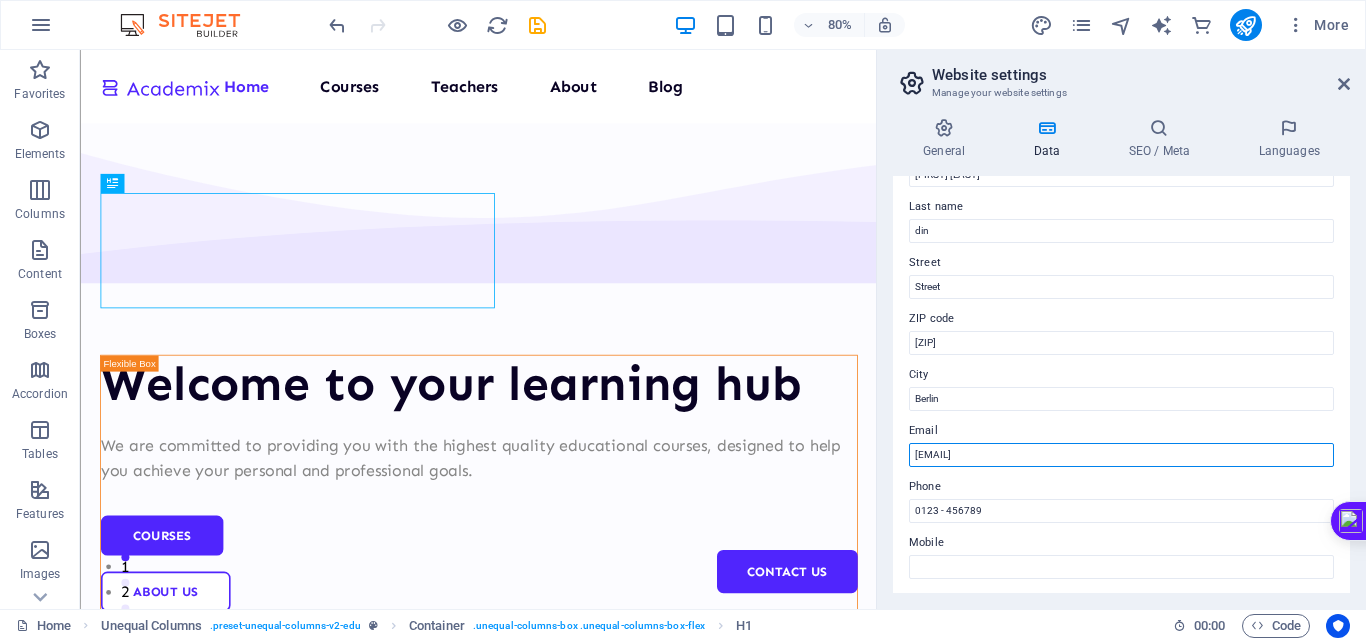 click on "[EMAIL]" at bounding box center (1121, 455) 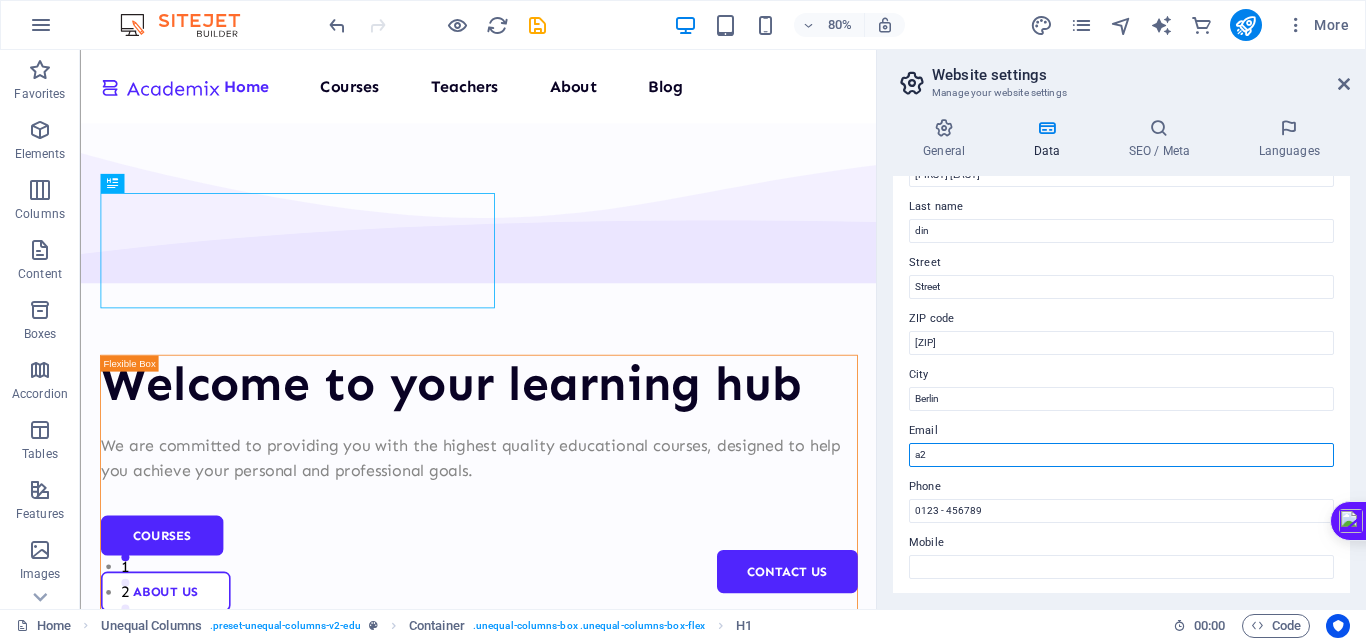 type on "a" 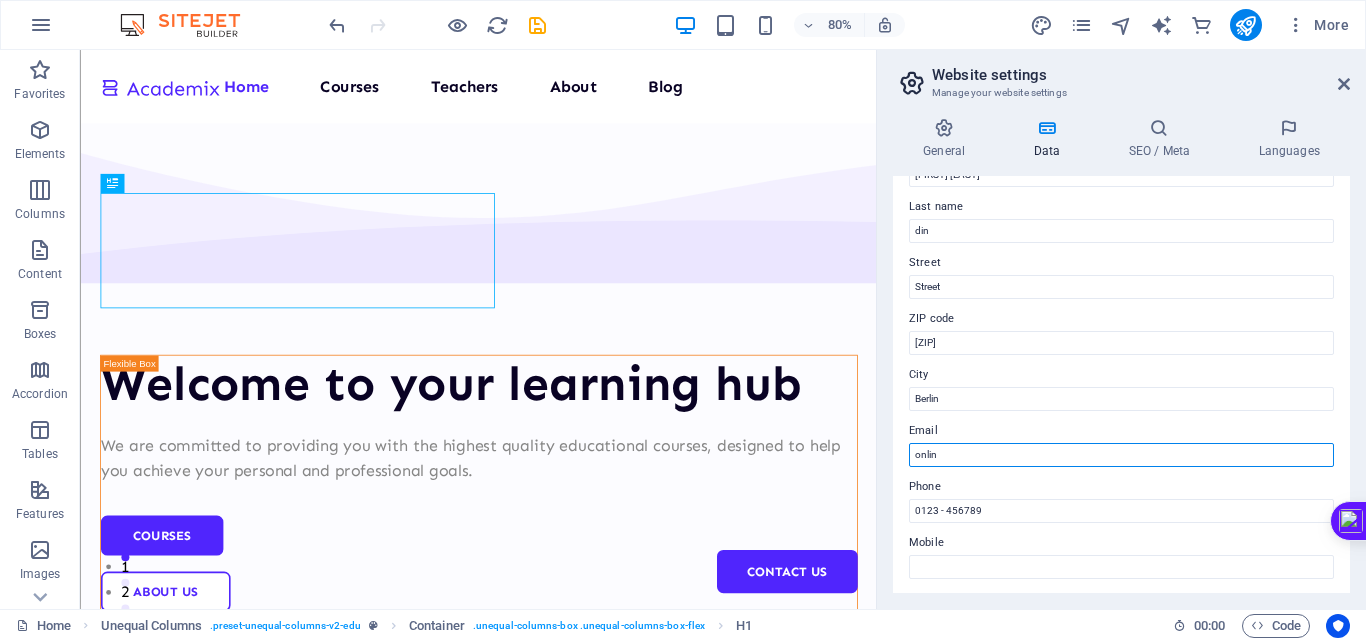 type on "[EMAIL]" 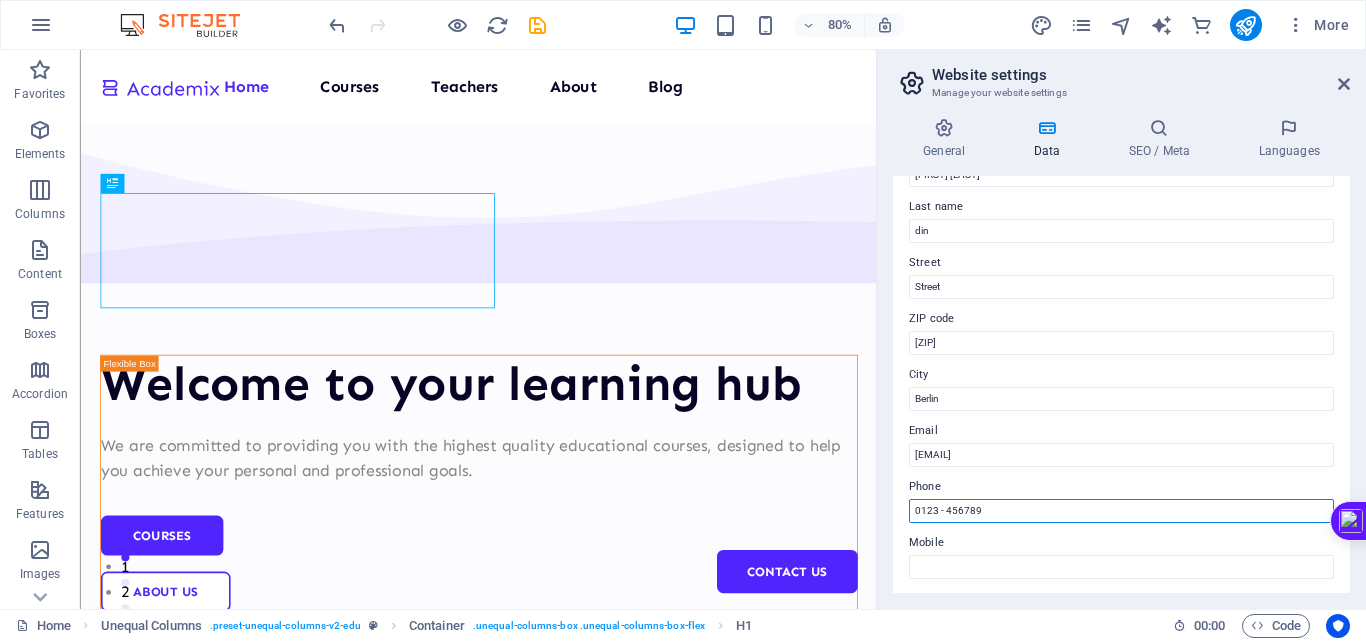 click on "0123 - 456789" at bounding box center (1121, 511) 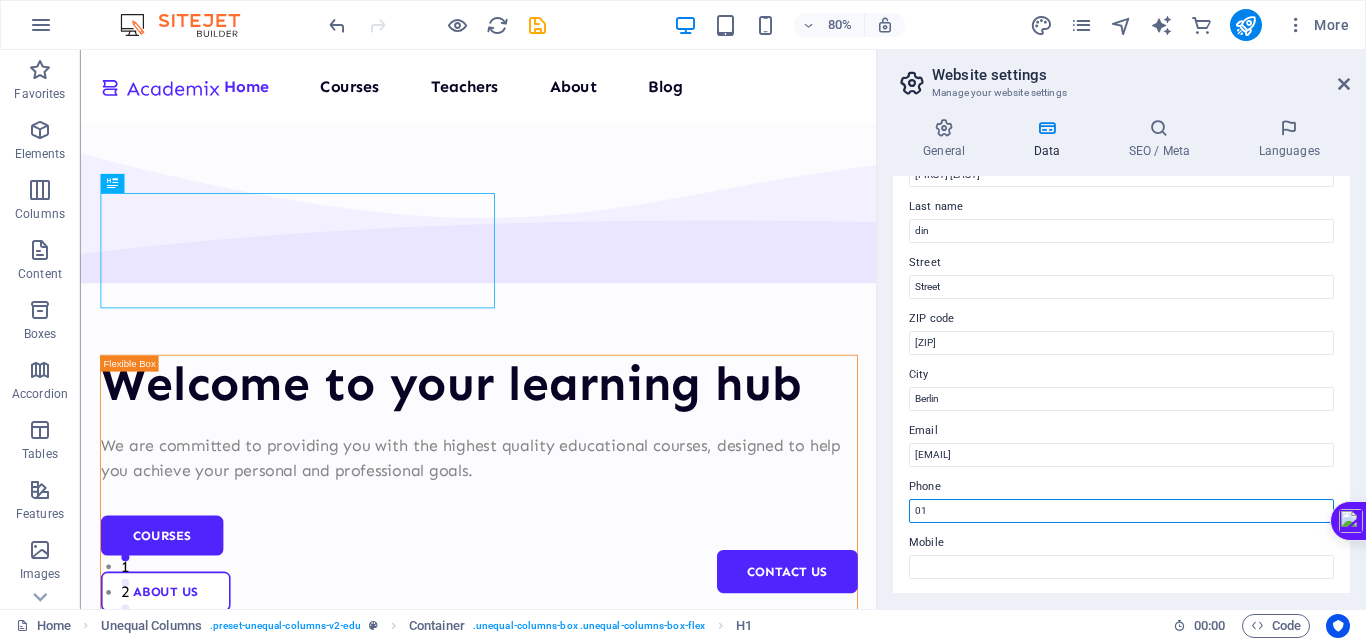 type on "0" 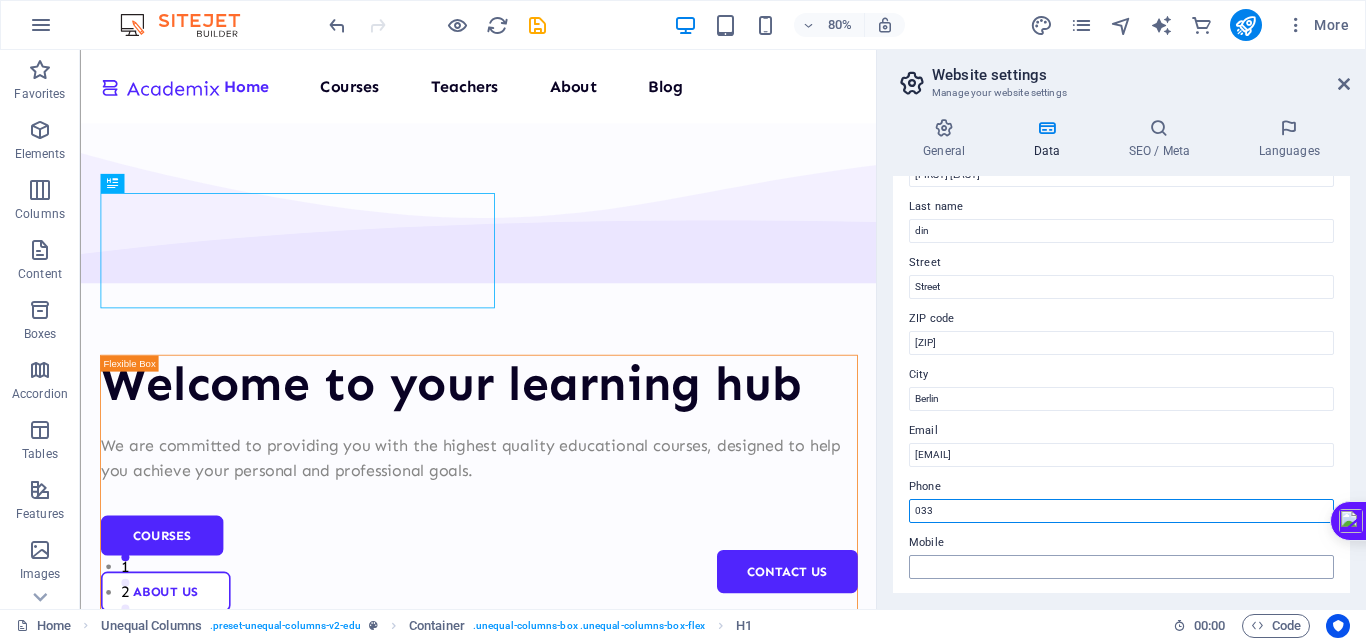 type on "033" 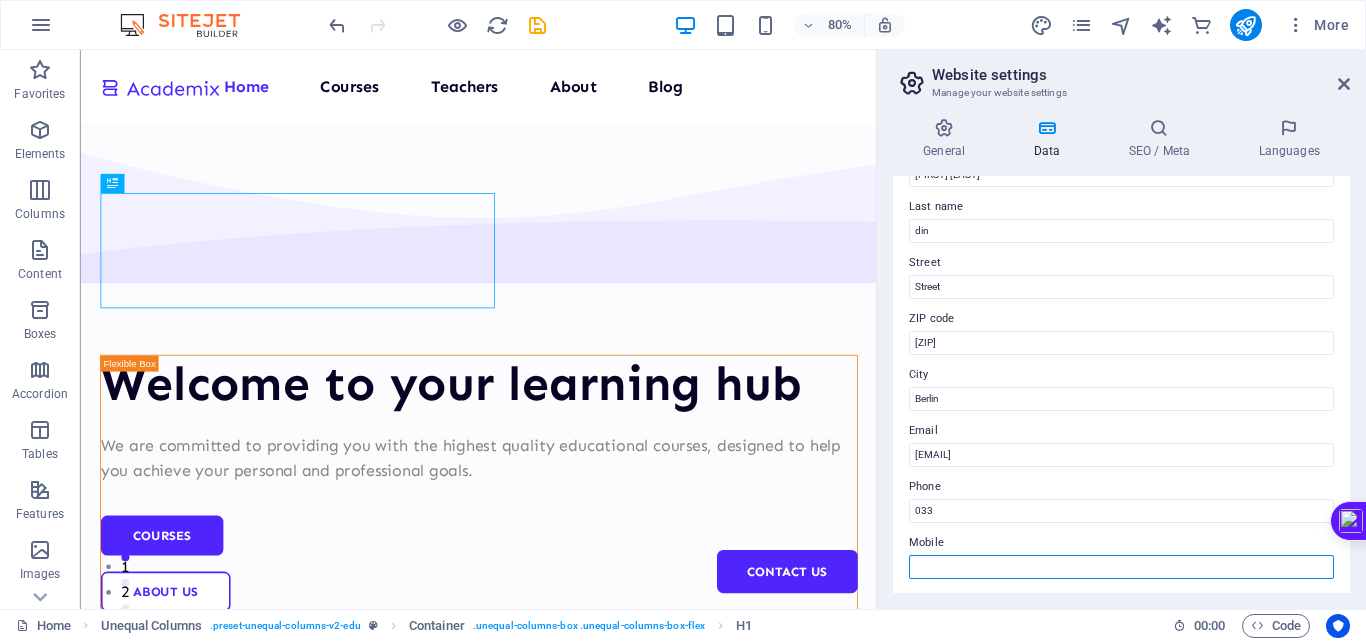 click on "Mobile" at bounding box center (1121, 567) 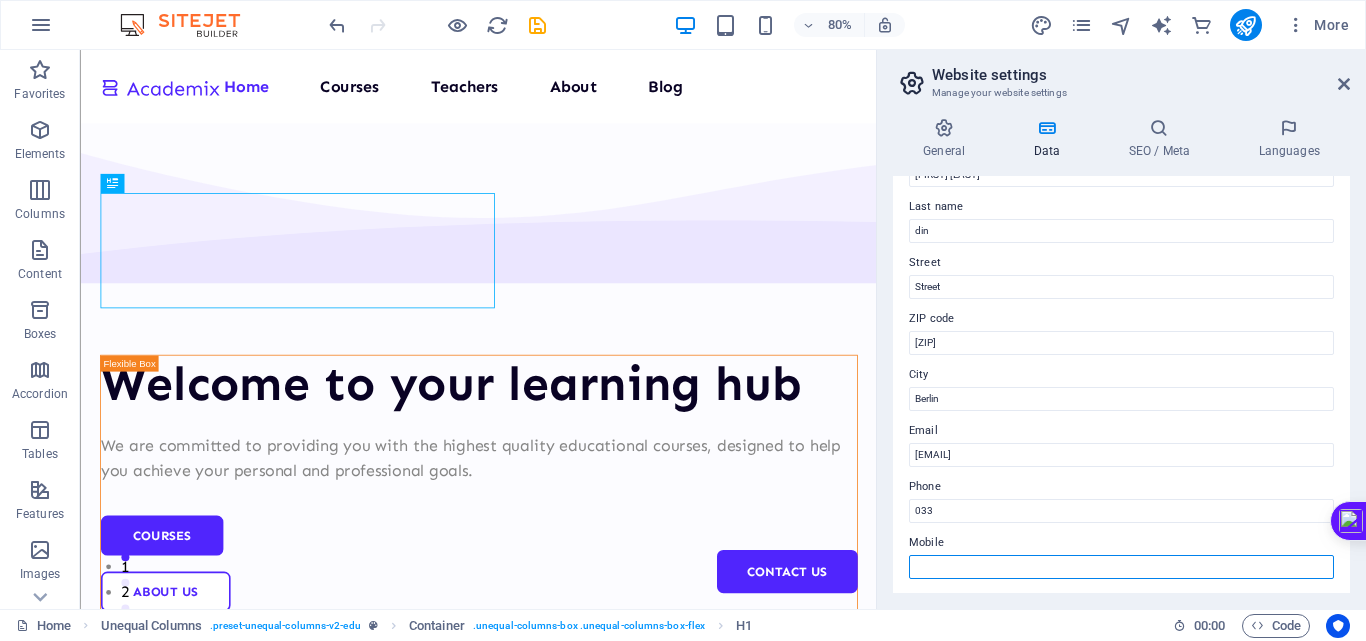 type on "[PHONE]" 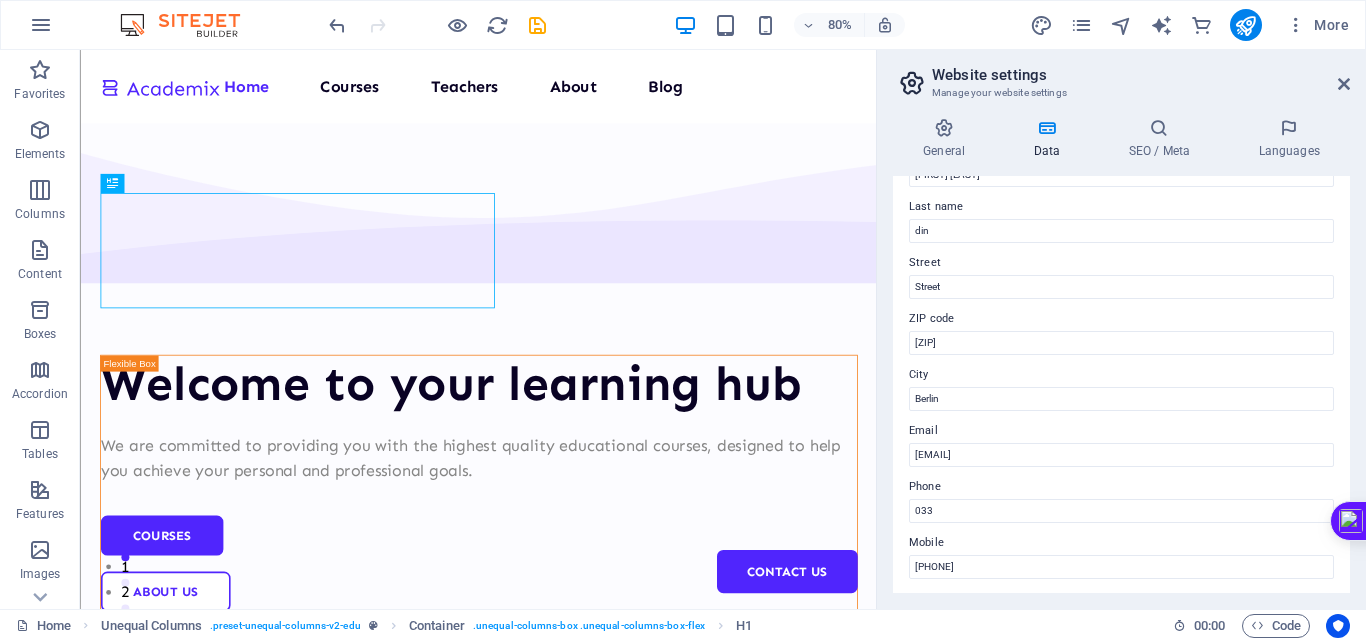 click on "Phone" at bounding box center [1121, 487] 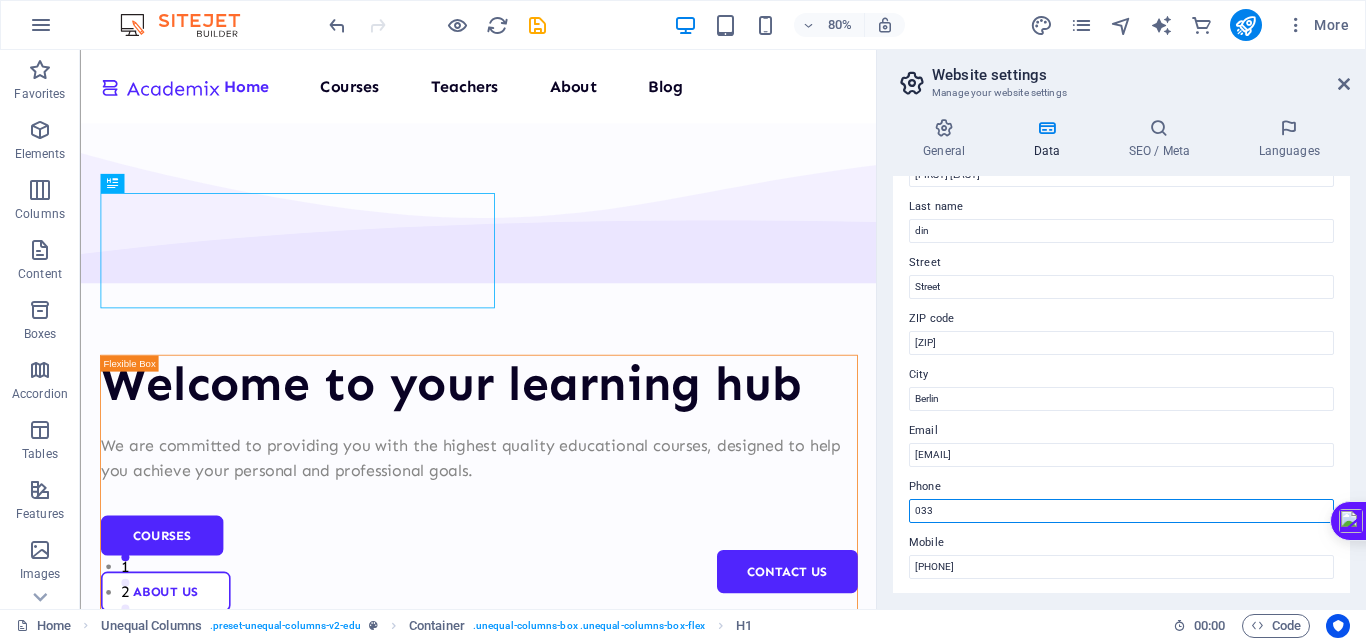 click on "033" at bounding box center (1121, 511) 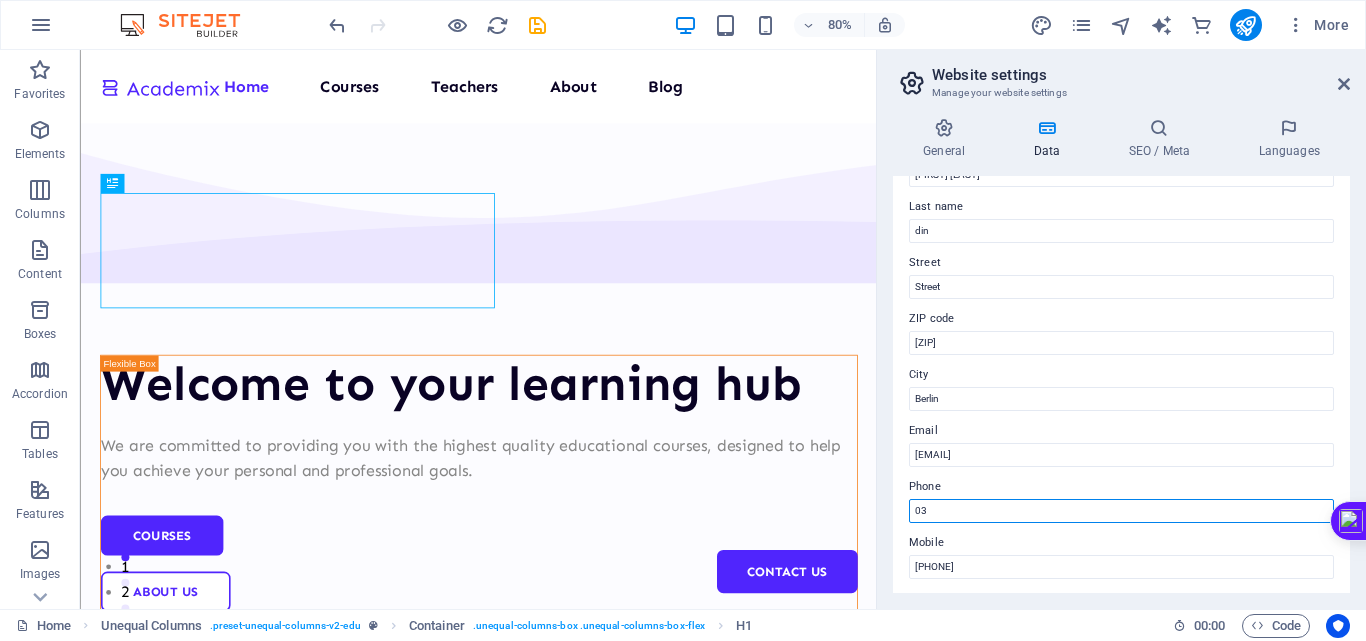 type on "0" 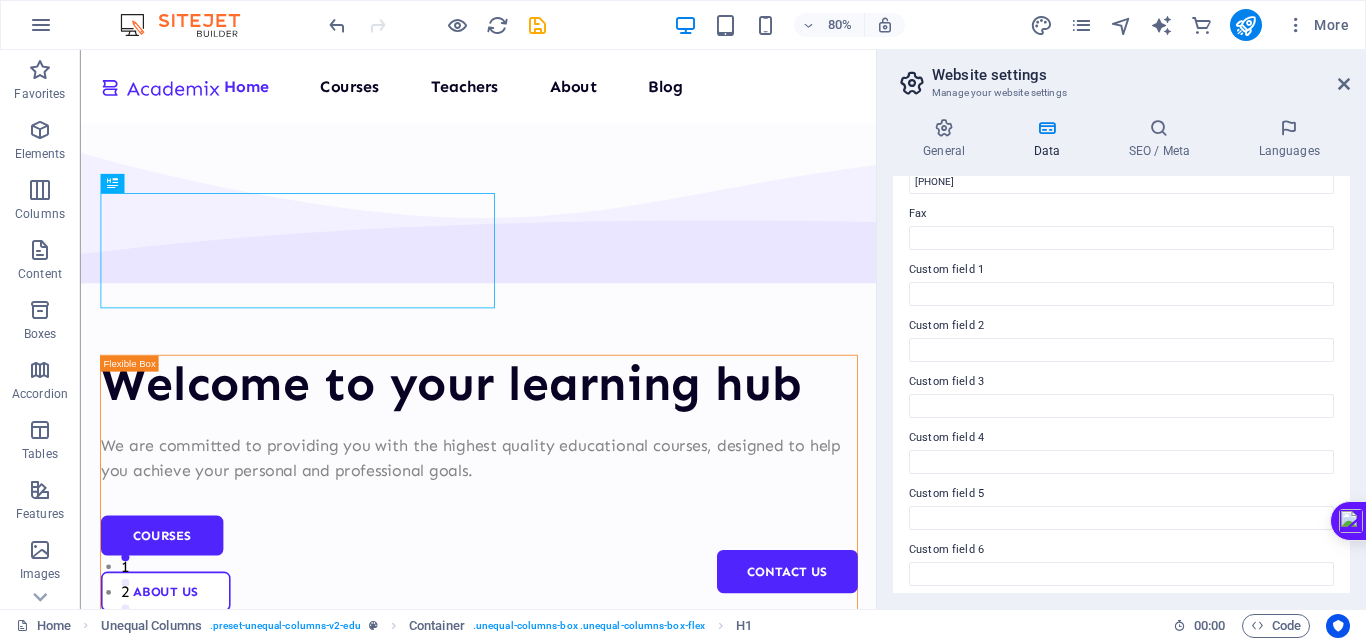 scroll, scrollTop: 544, scrollLeft: 0, axis: vertical 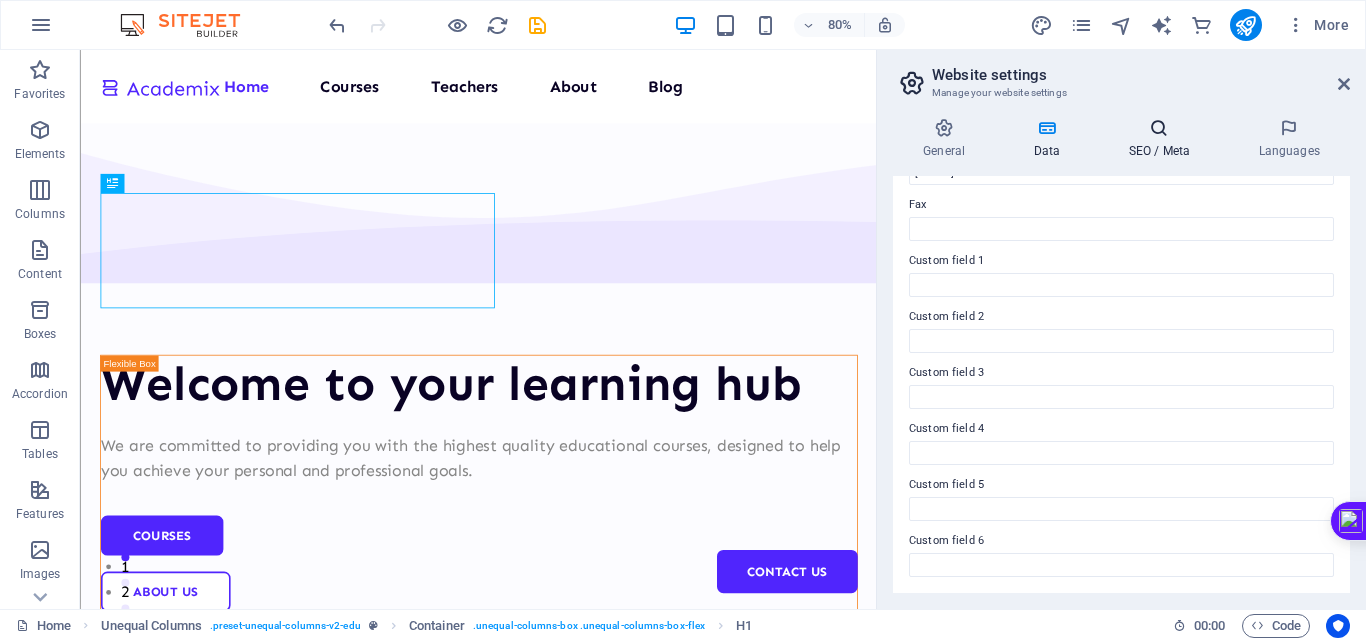 type 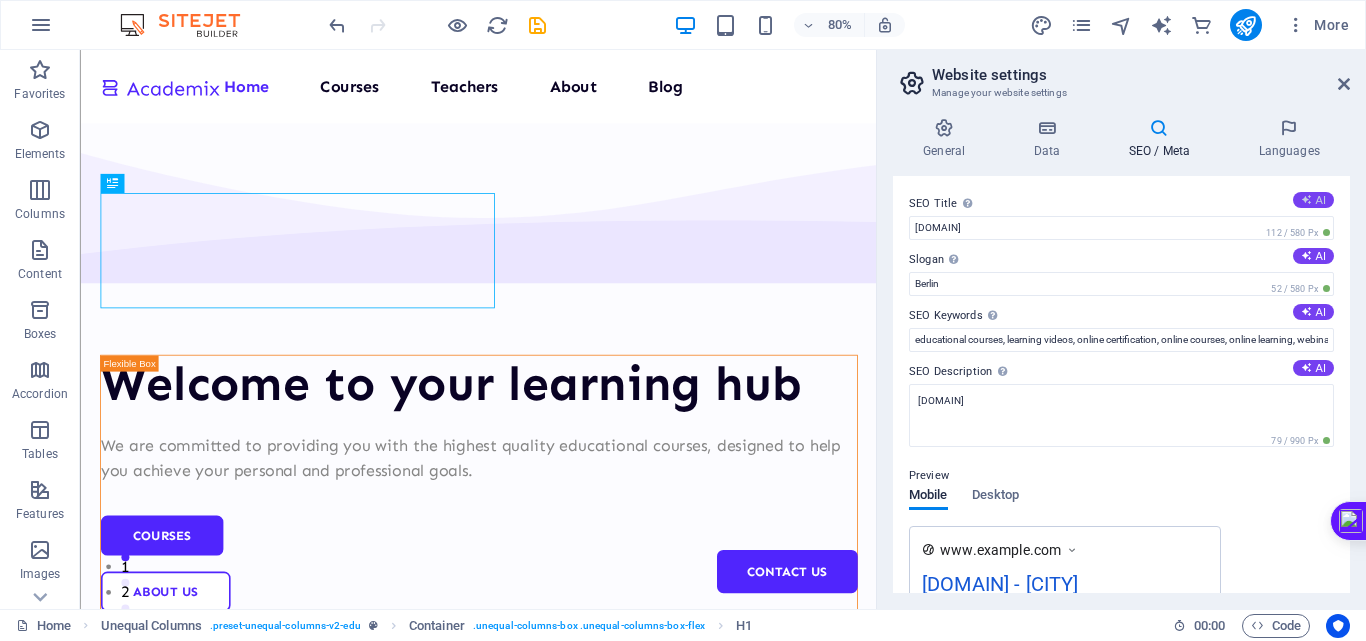 click at bounding box center (1306, 199) 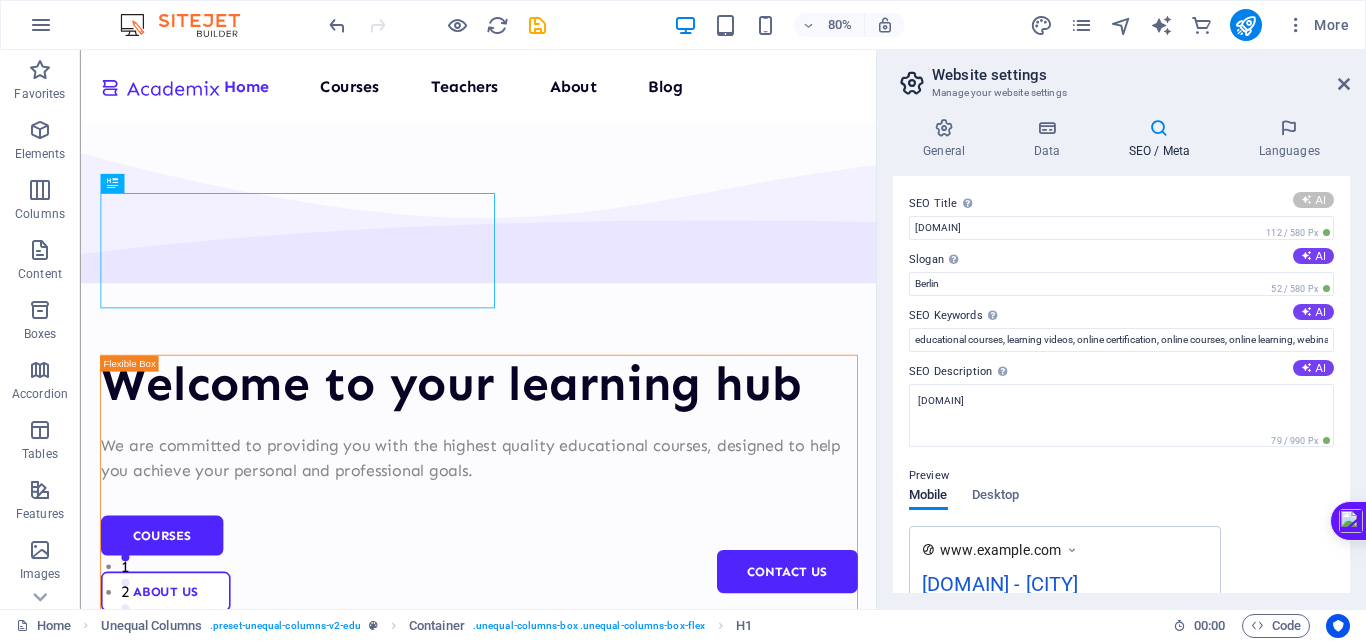 type on "Empower Your Learning Journey" 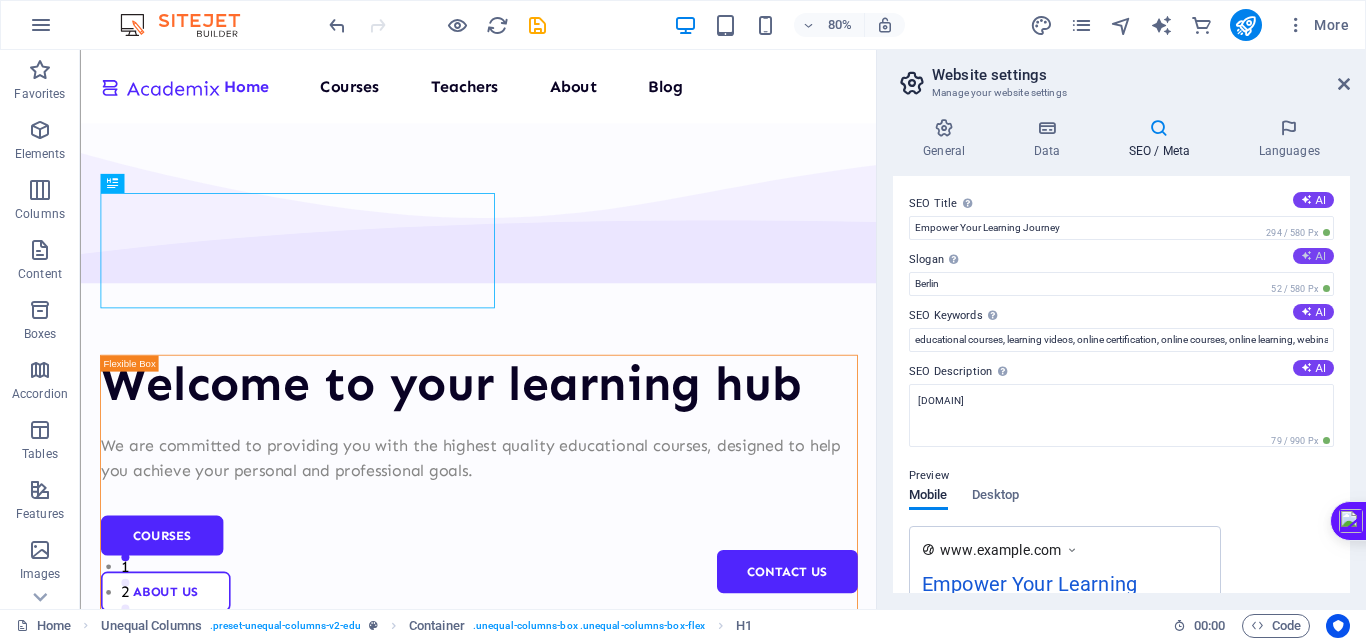 click on "AI" at bounding box center [1313, 256] 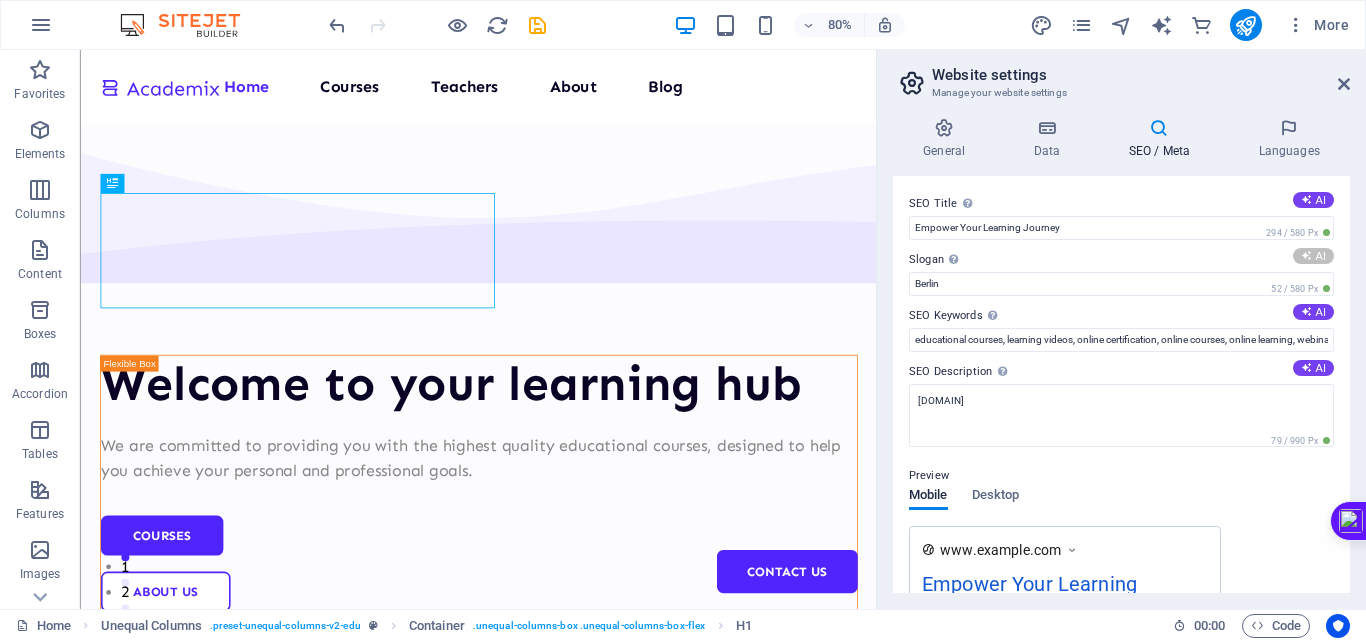 type on "Achieve Goals Through Quality Learning Experiences" 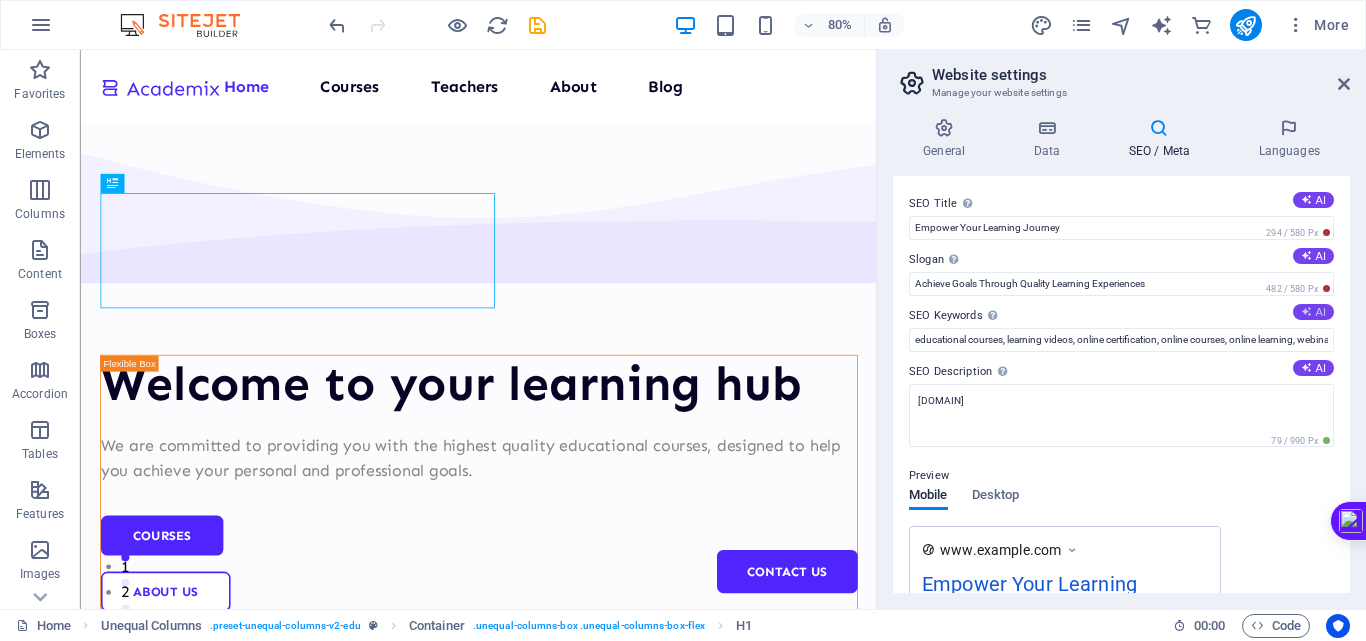 click on "AI" at bounding box center (1313, 312) 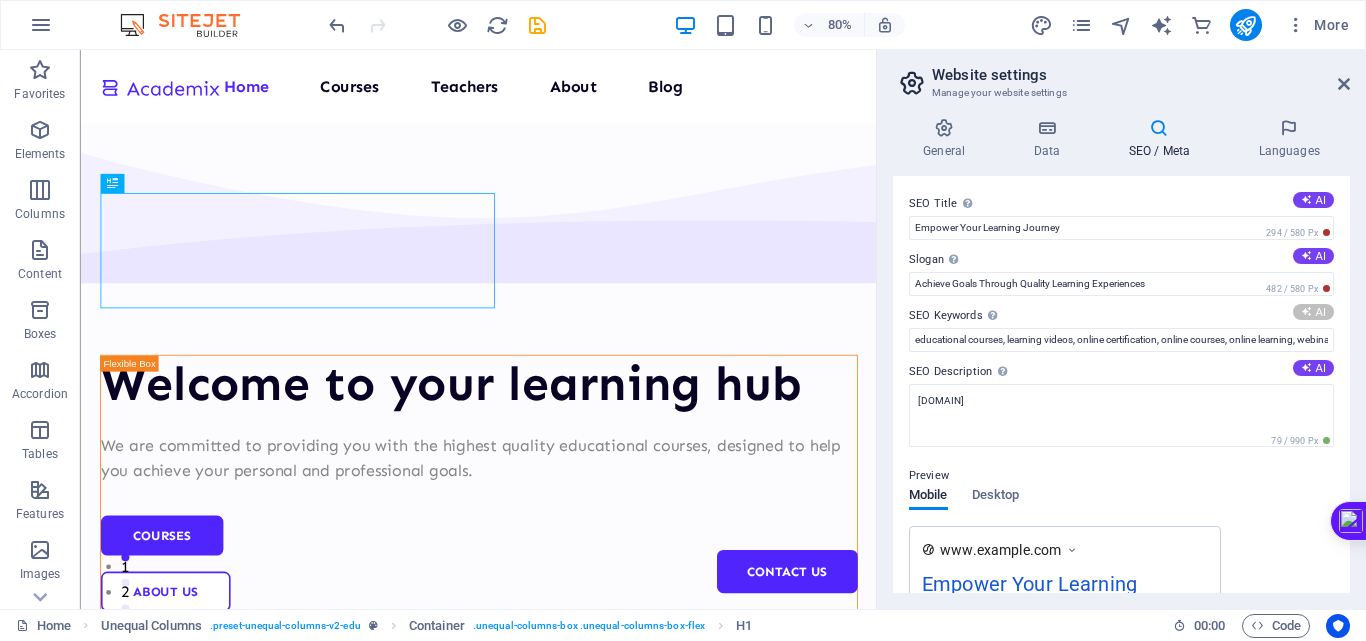 type on "educational courses, online learning, skilled teachers, UI/UX design courses, learning community, personal and professional development" 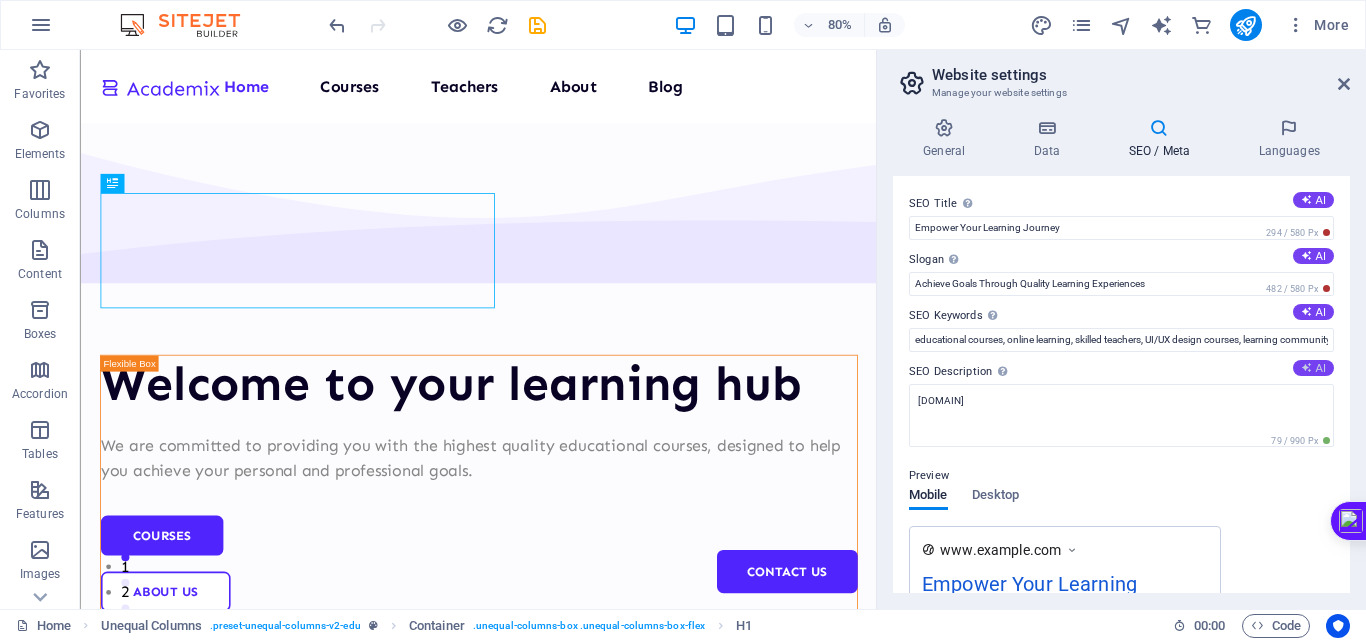 click at bounding box center [1306, 367] 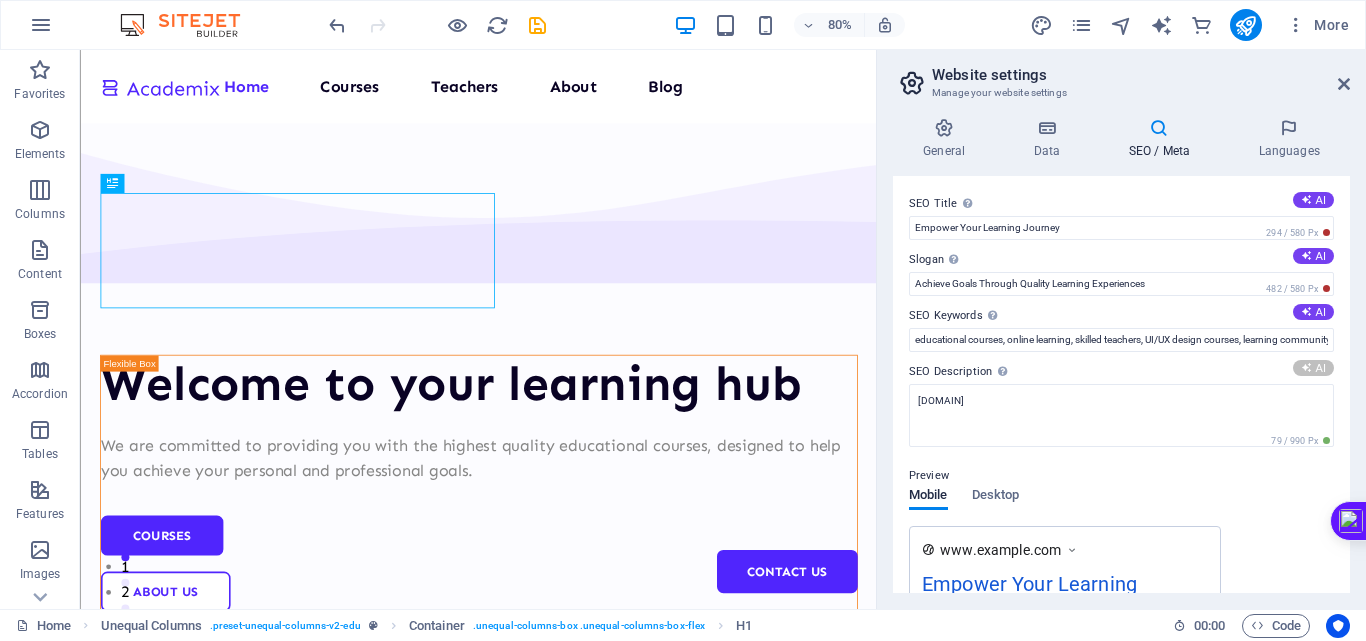 type on "Discover top-quality courses at our learning hub, designed to help you achieve your personal and professional goals!" 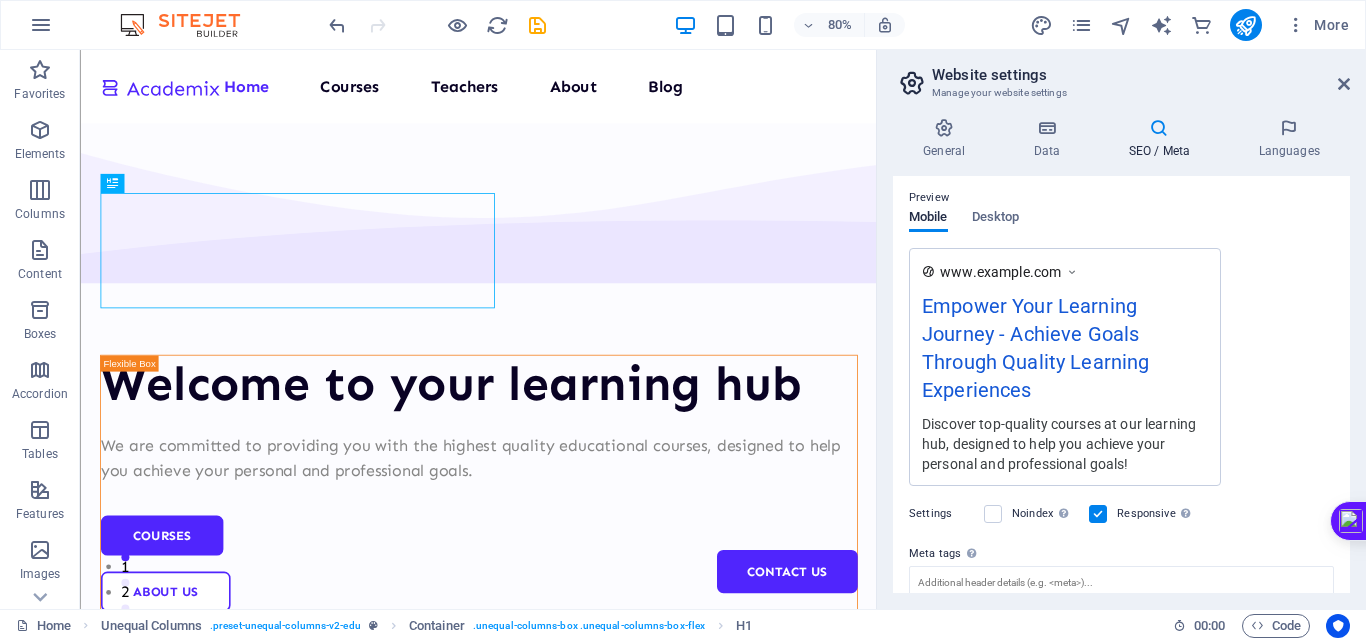 scroll, scrollTop: 282, scrollLeft: 0, axis: vertical 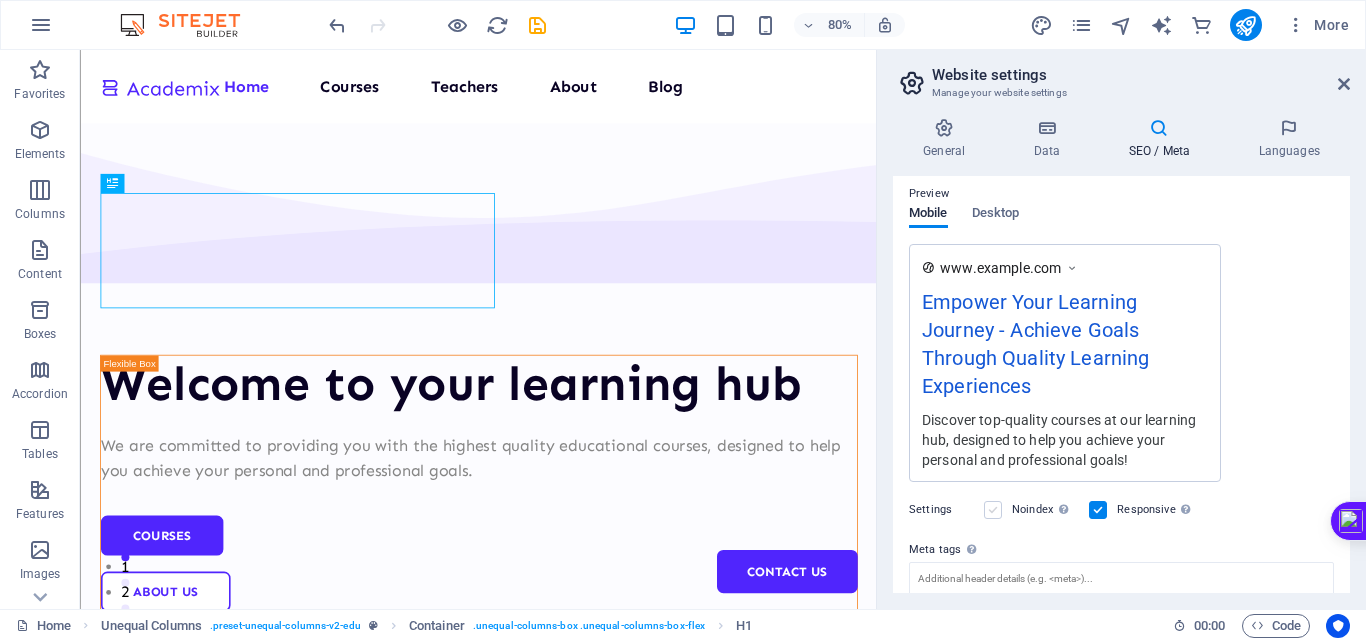 click at bounding box center [993, 510] 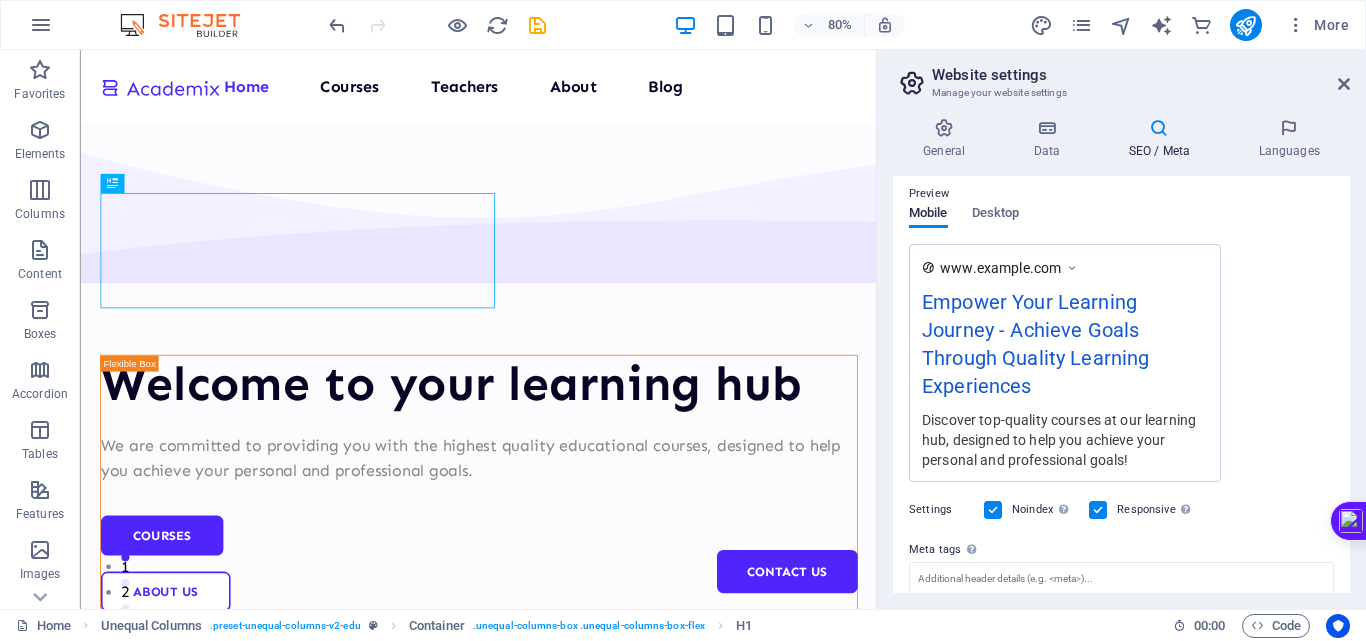 click at bounding box center [993, 510] 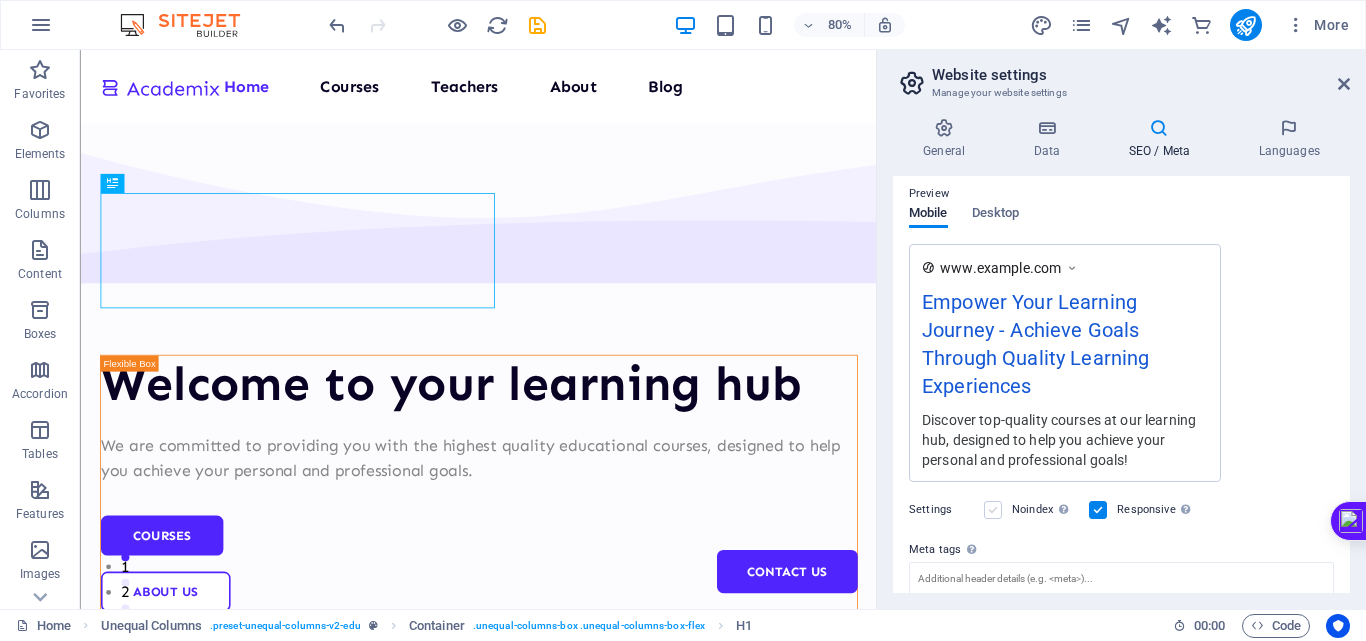 click at bounding box center [993, 510] 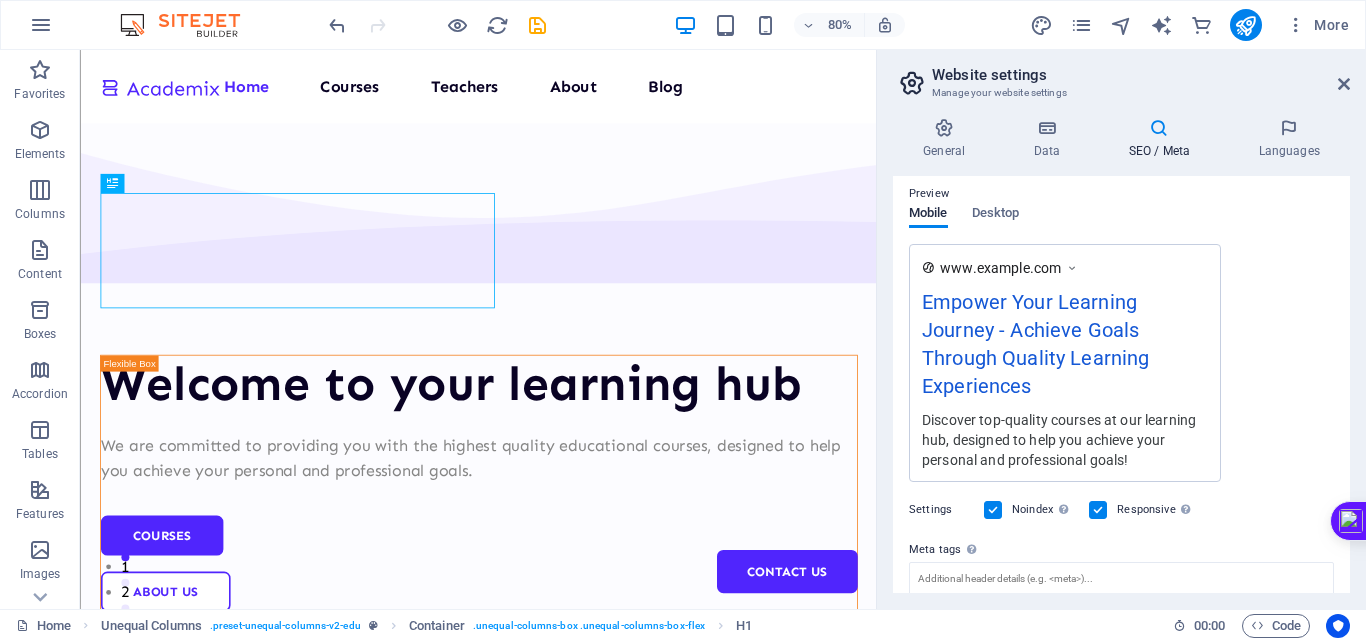 click at bounding box center (1098, 510) 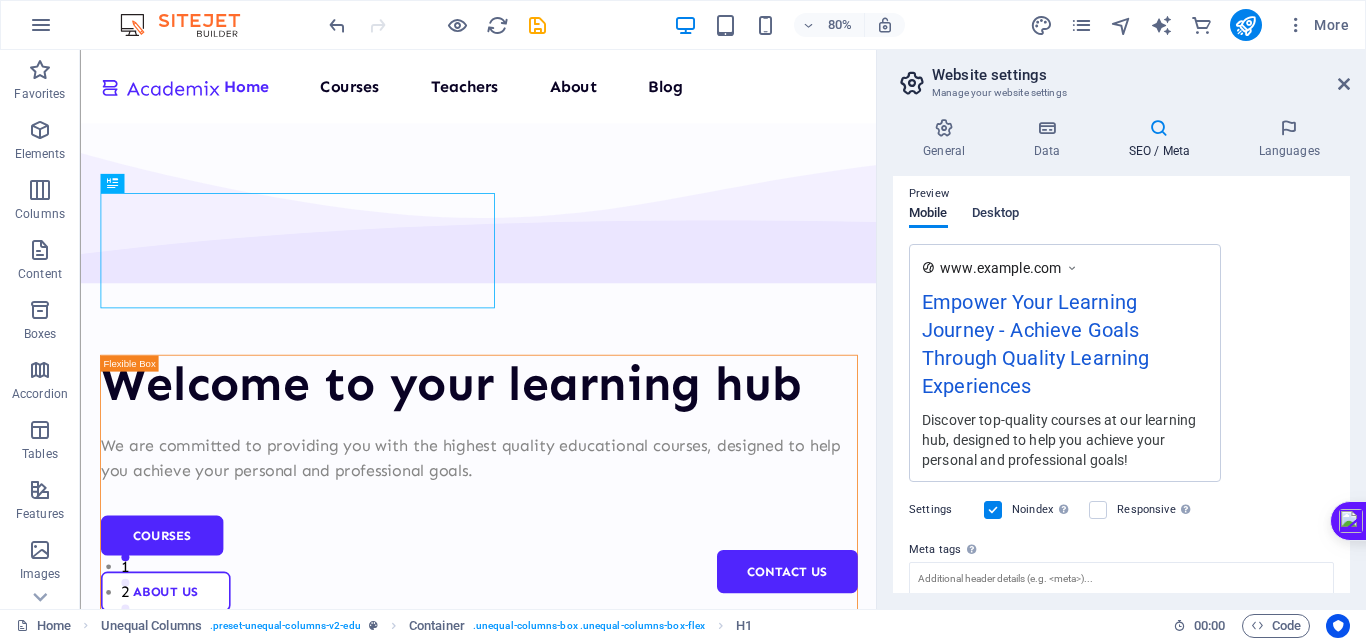 click on "Desktop" at bounding box center [996, 215] 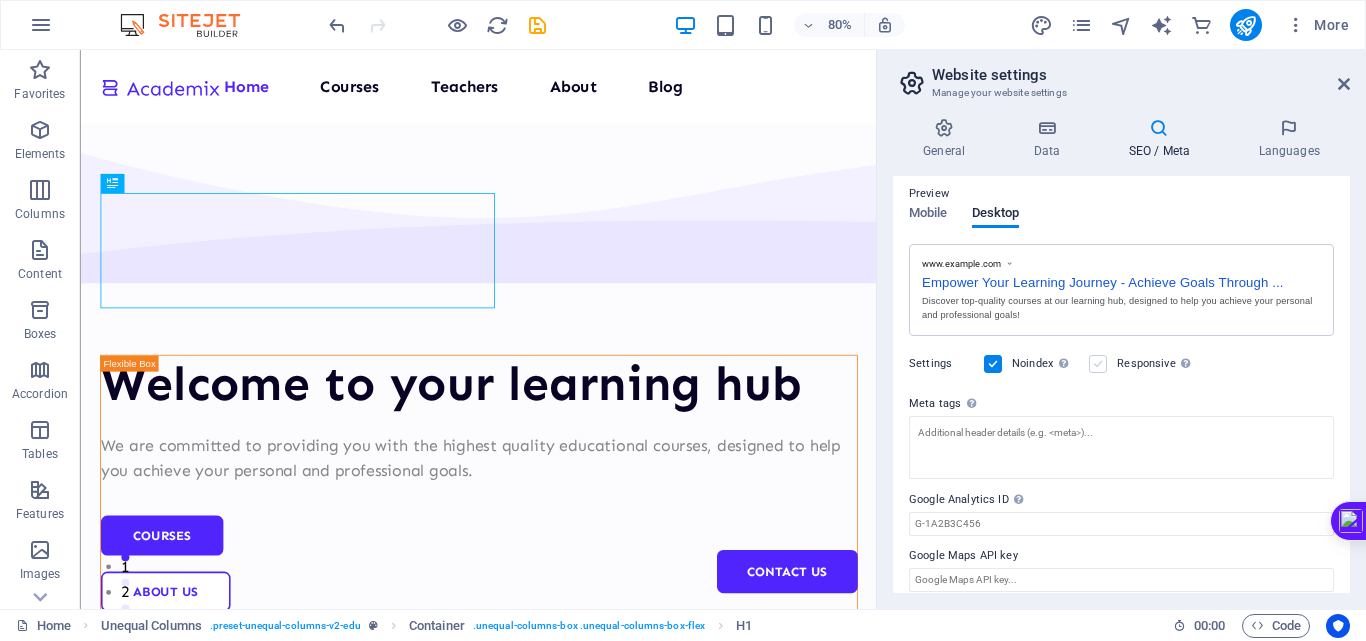 click at bounding box center (1098, 364) 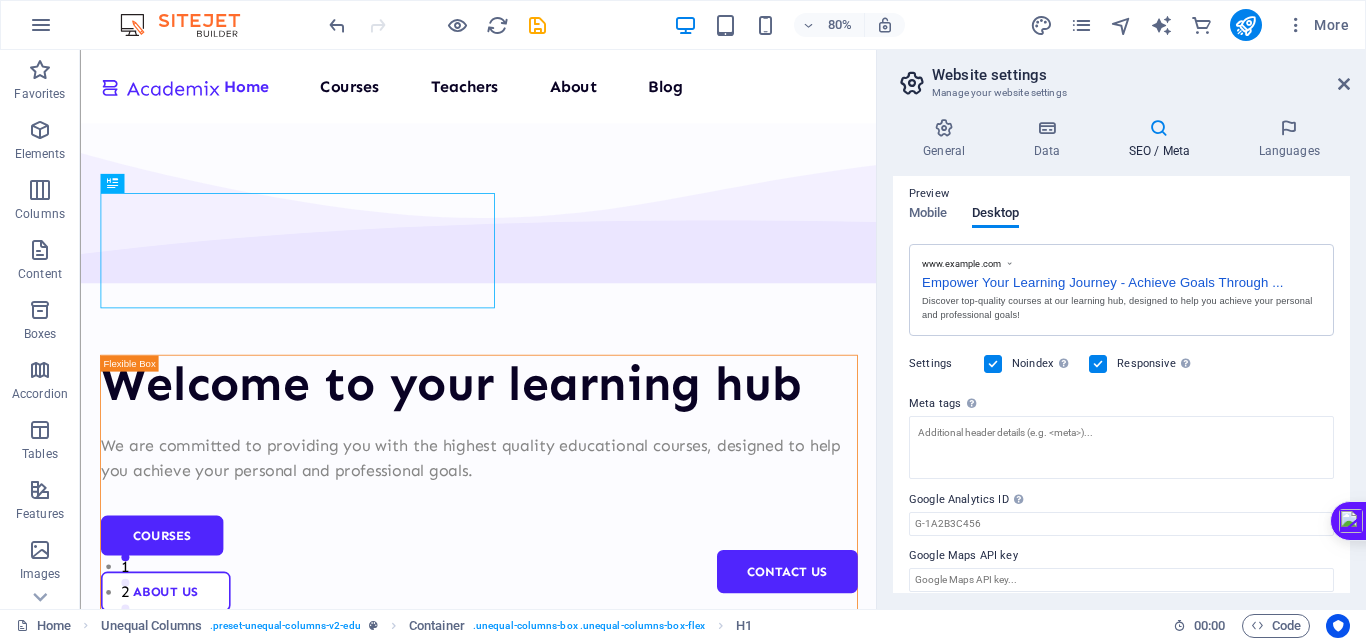 click at bounding box center [1098, 364] 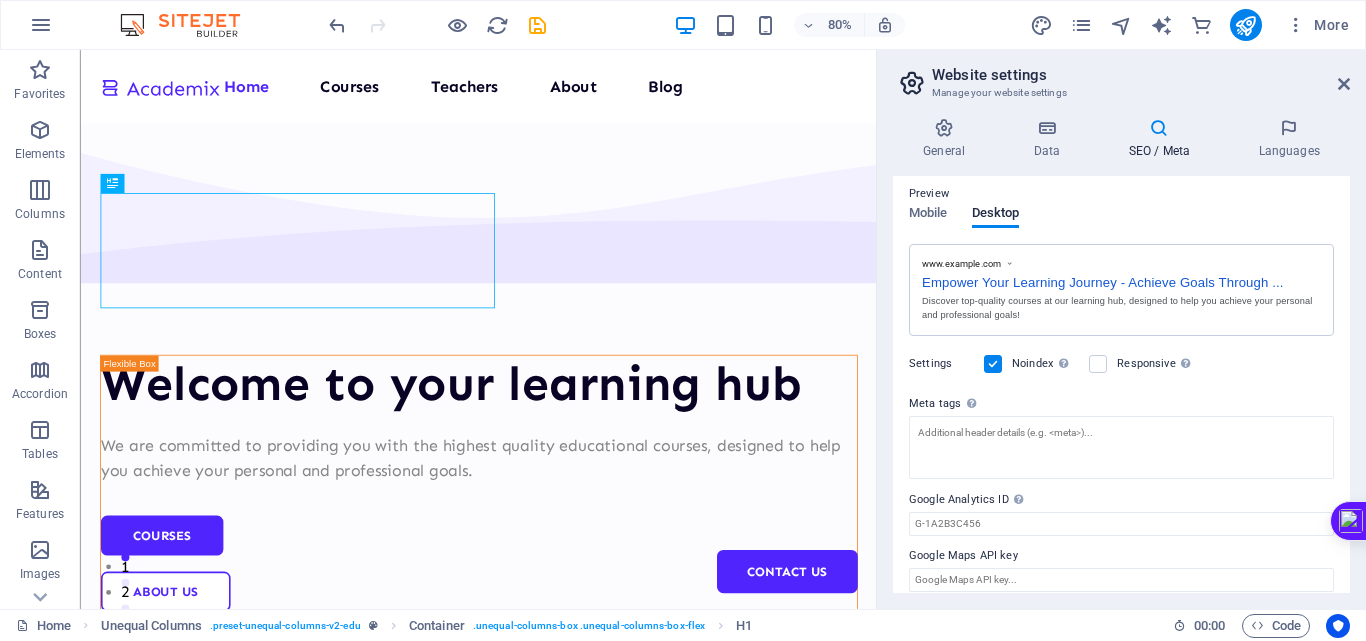 scroll, scrollTop: 297, scrollLeft: 0, axis: vertical 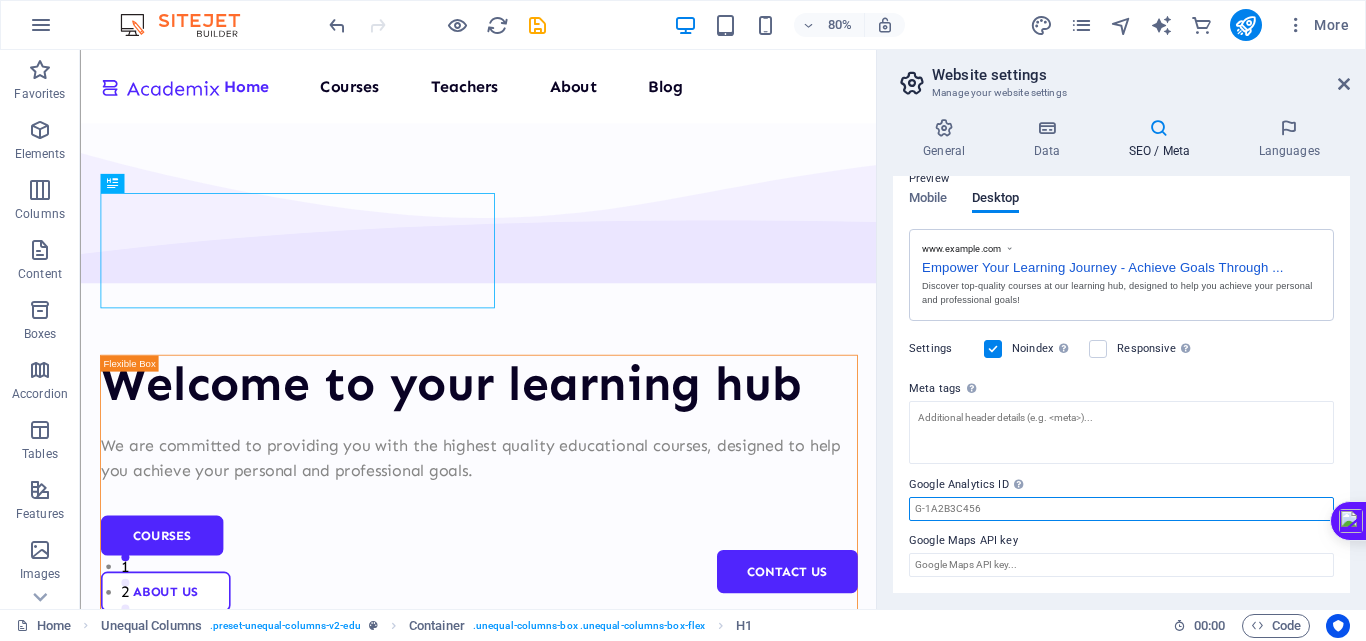 click on "Google Analytics ID Please only add the Google Analytics ID. We automatically include the ID in the tracking snippet. The Analytics ID looks similar to e.g. G-1A2B3C456" at bounding box center [1121, 509] 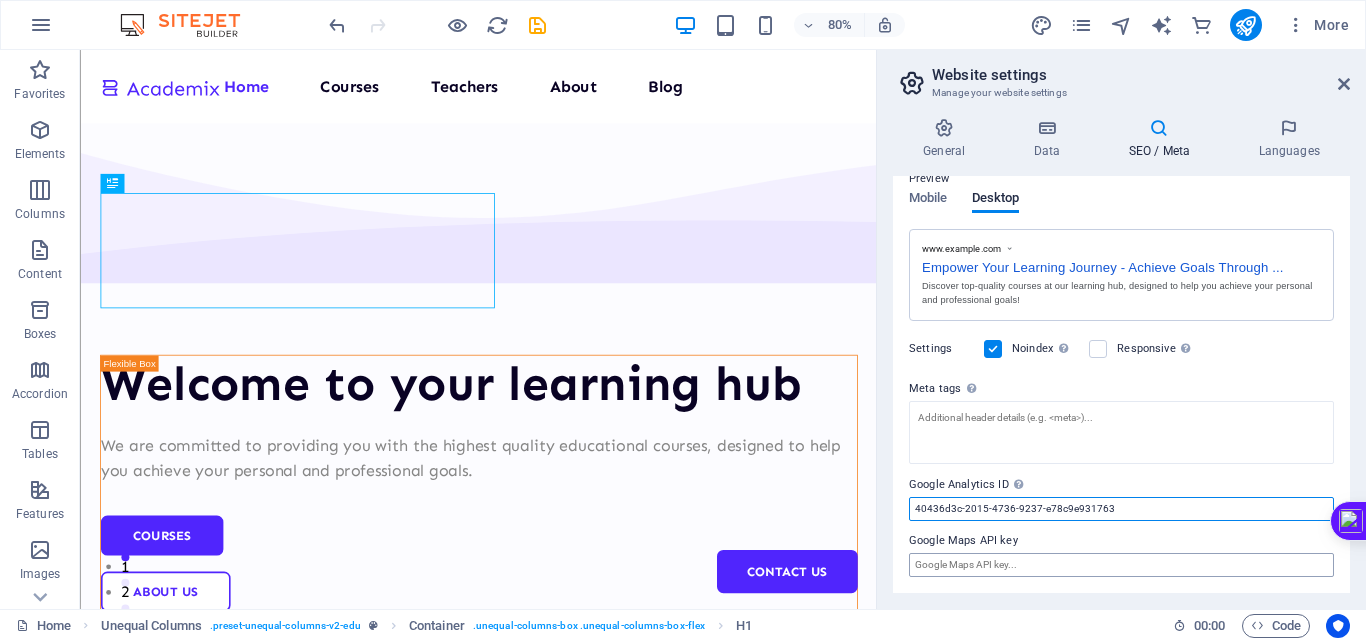type on "40436d3c-2015-4736-9237-e78c9e931763" 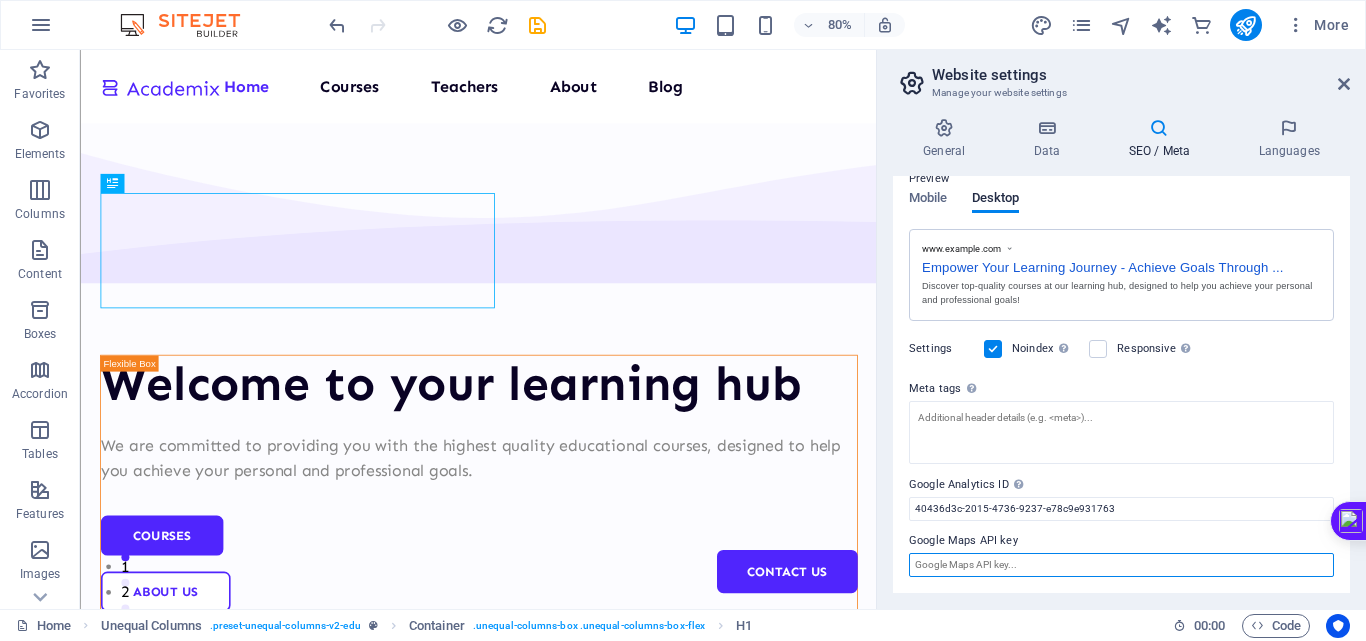 click on "Google Maps API key" at bounding box center [1121, 565] 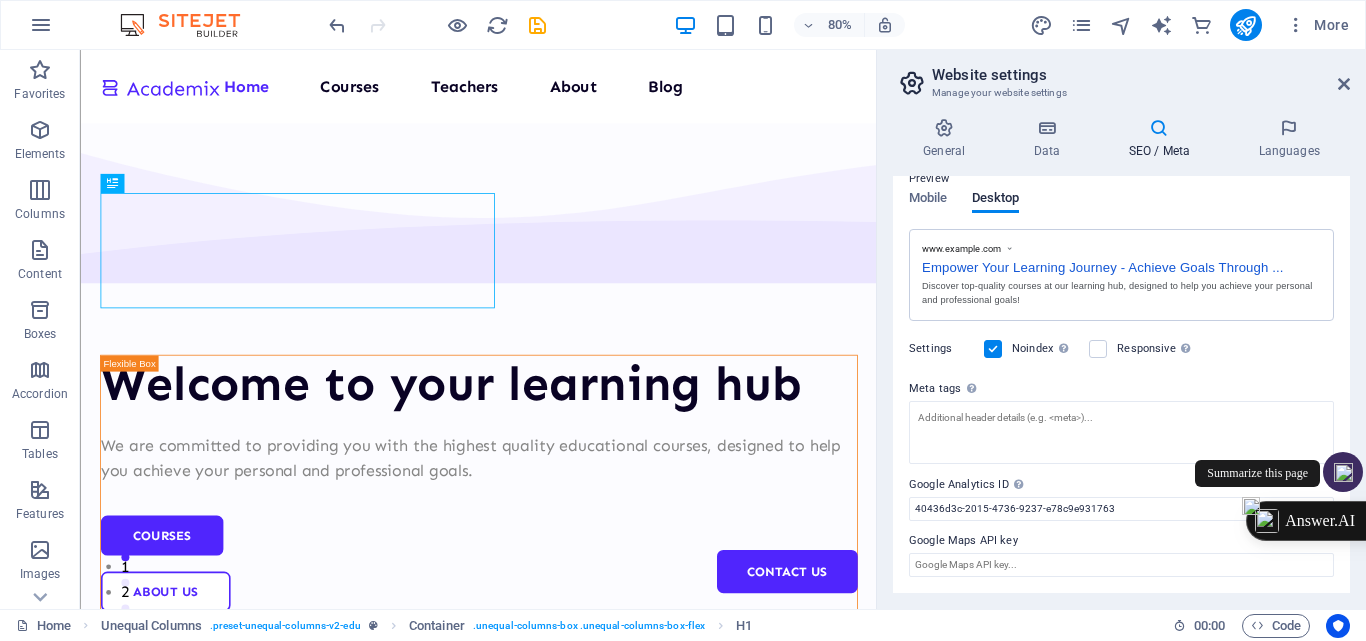 drag, startPoint x: 1345, startPoint y: 420, endPoint x: 1358, endPoint y: 479, distance: 60.41523 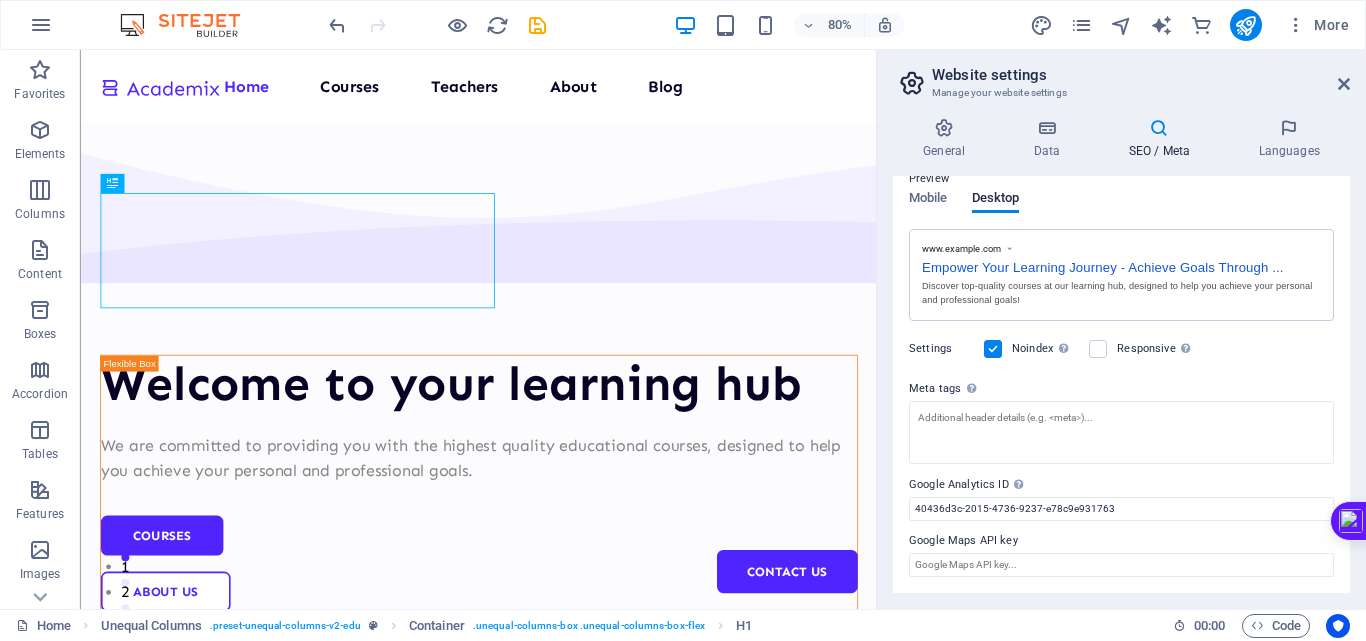 click on "Google Maps API key" at bounding box center [1121, 541] 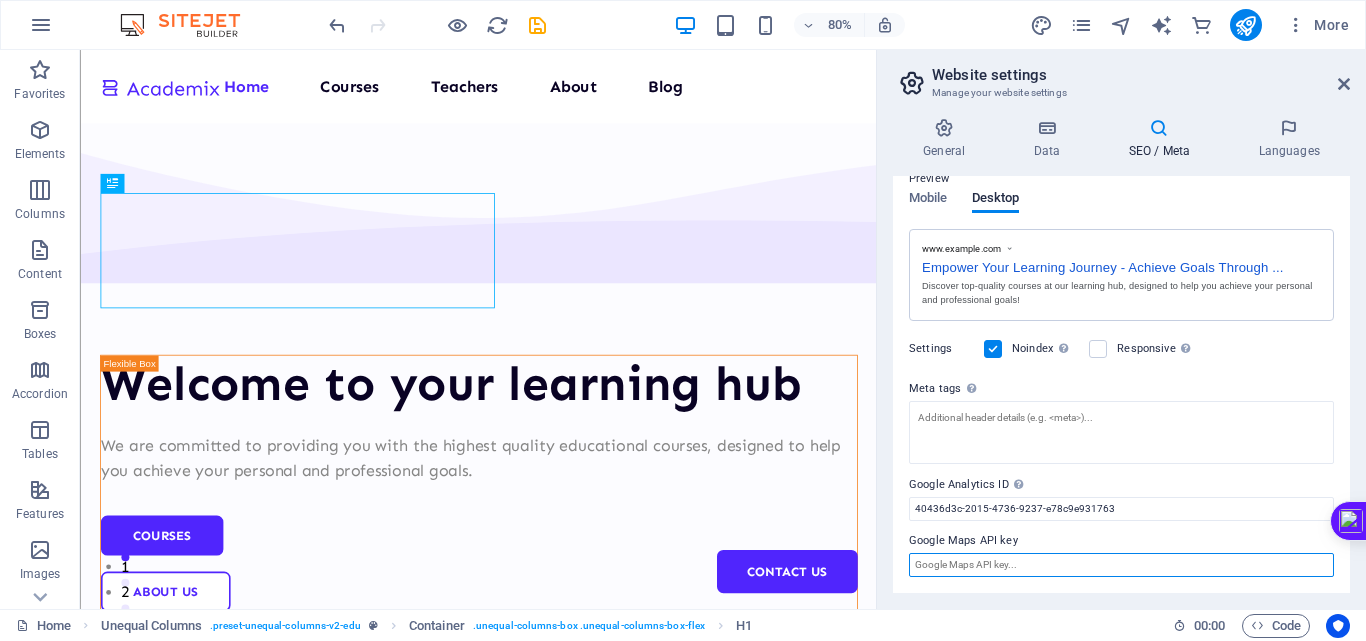 click on "Google Maps API key" at bounding box center [1121, 565] 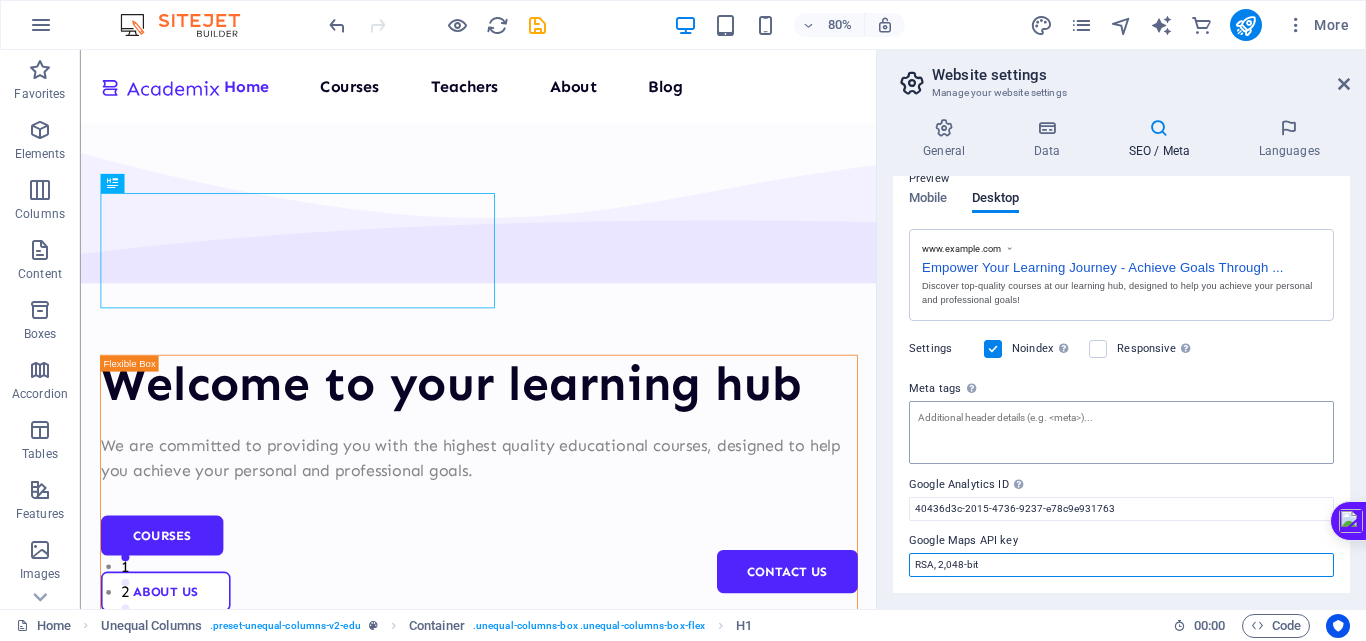 type on "RSA, 2,048-bit" 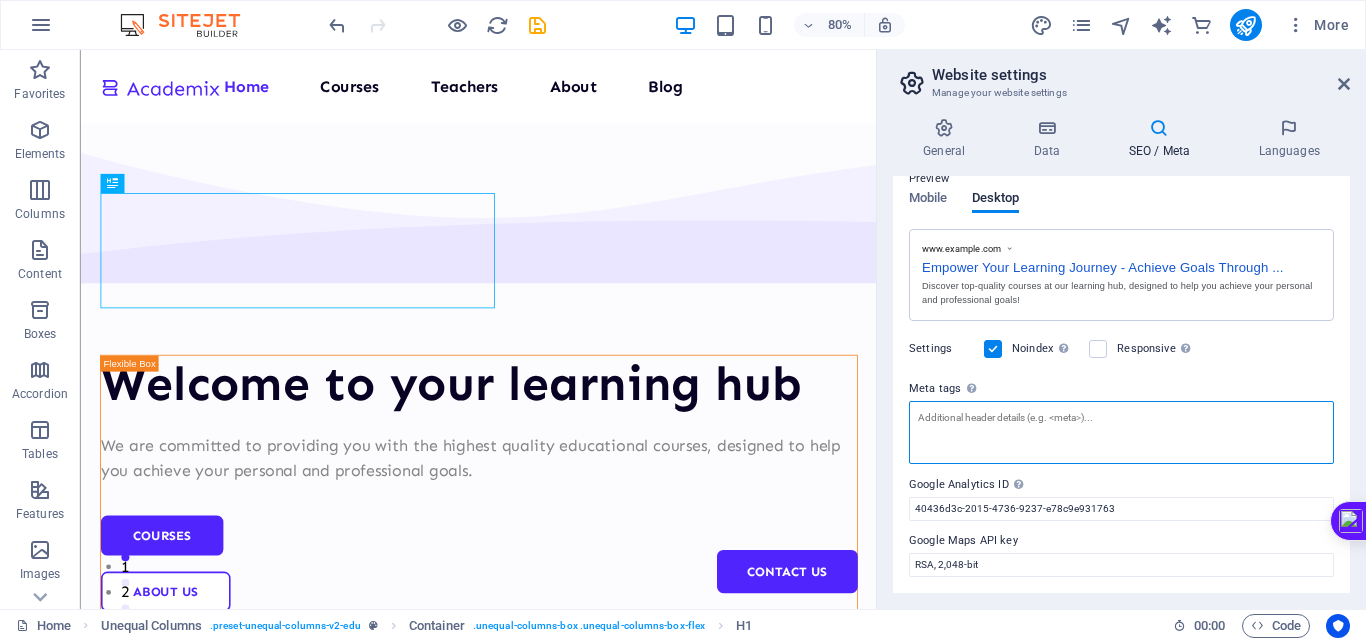 click on "Meta tags Enter HTML code here that will be placed inside the  tags of your website. Please note that your website may not function if you include code with errors." at bounding box center (1121, 432) 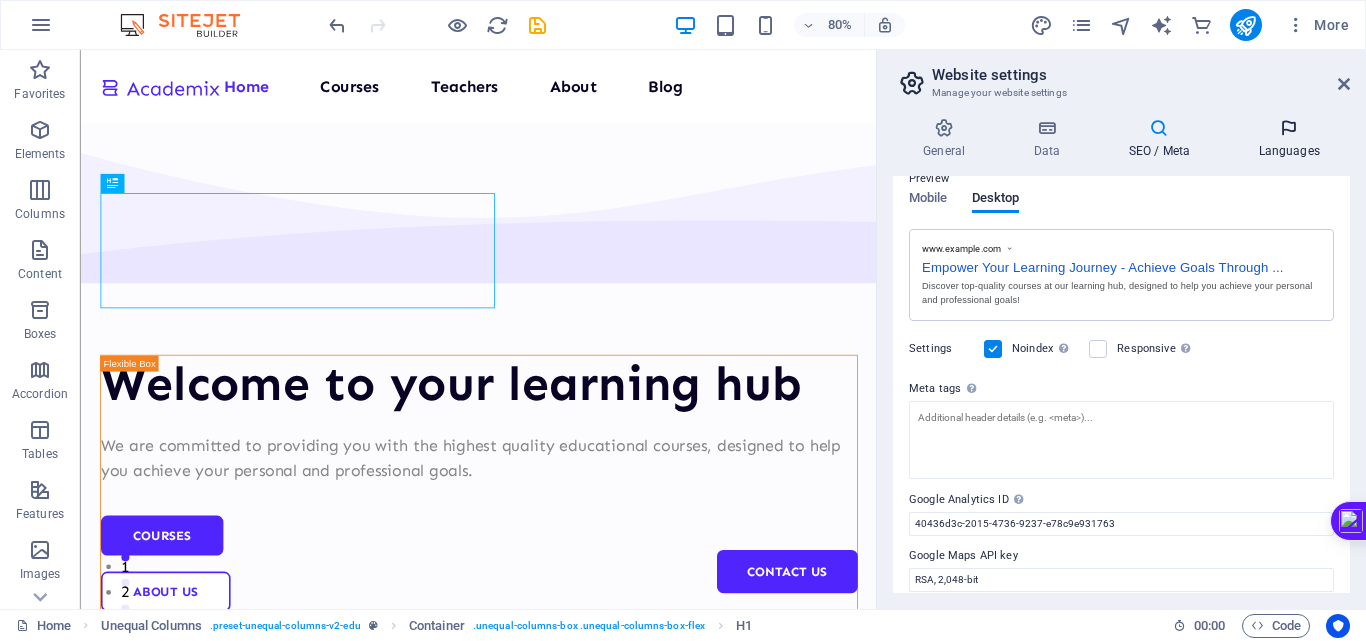 click on "Languages" at bounding box center [1289, 139] 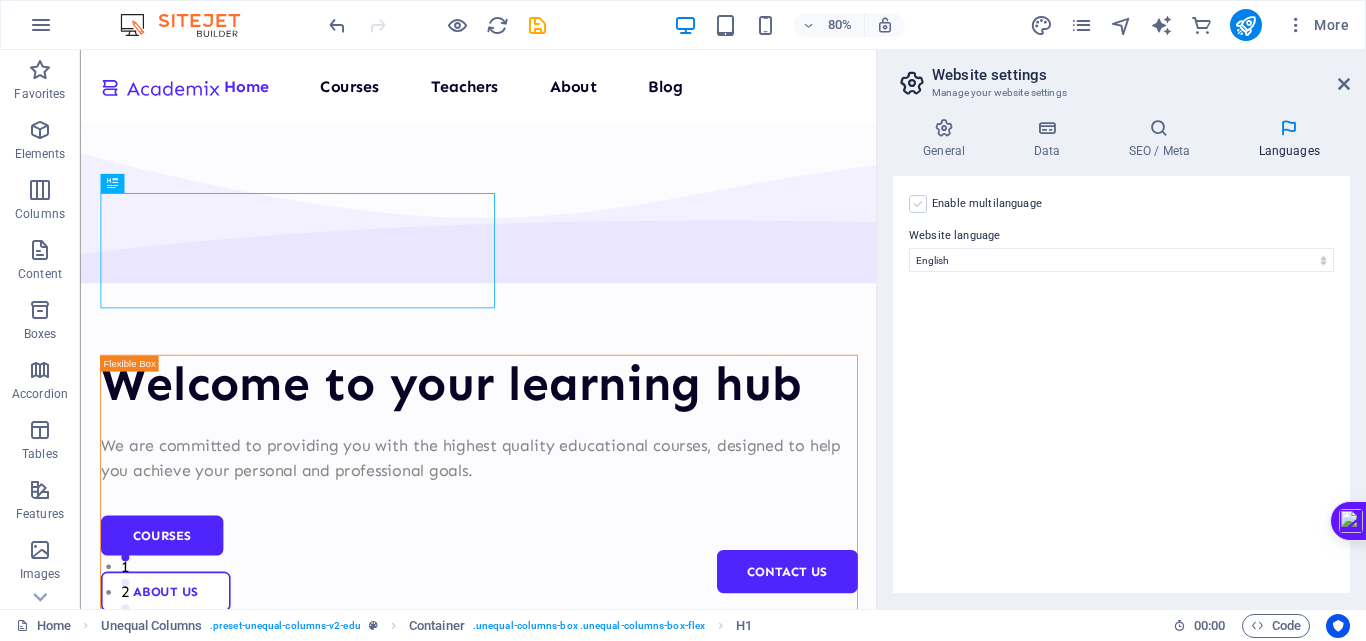 click at bounding box center [918, 204] 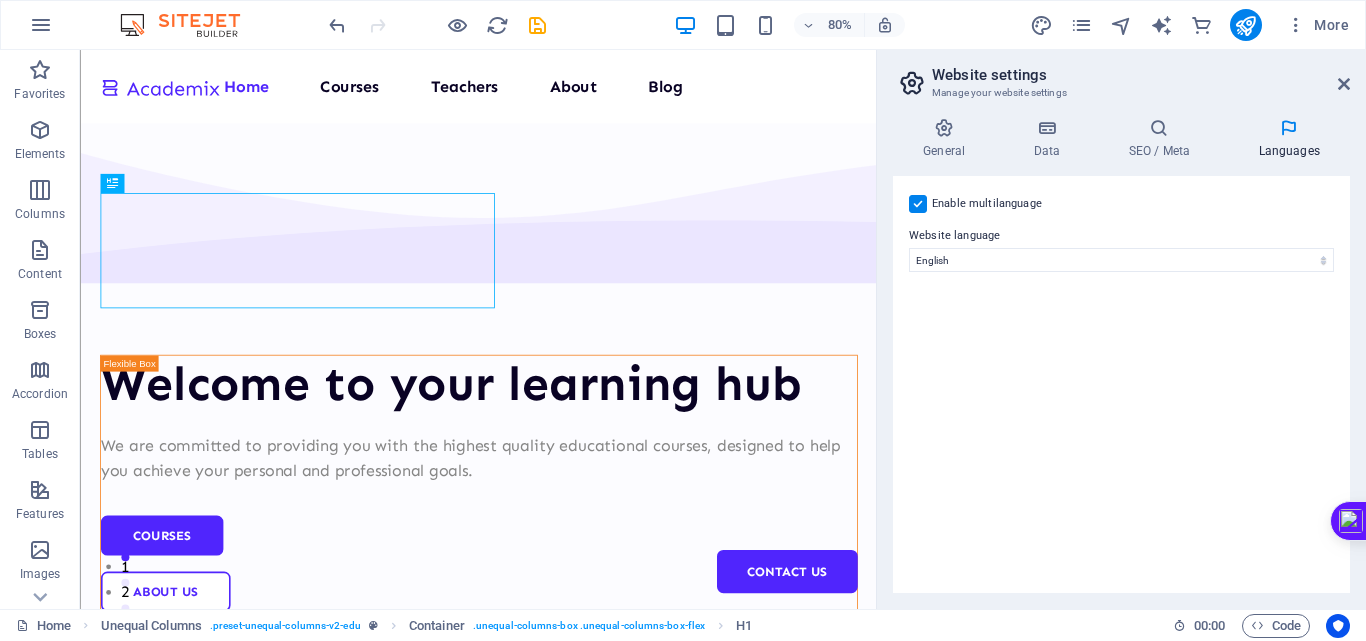 select 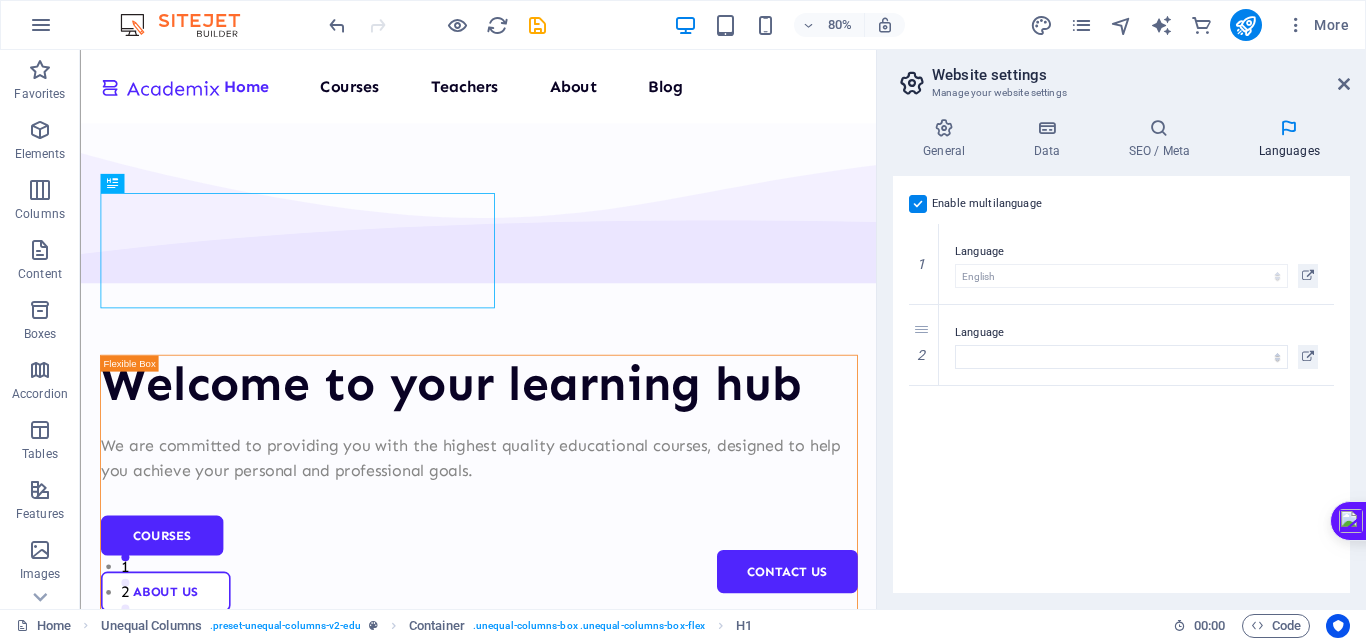 click at bounding box center (918, 204) 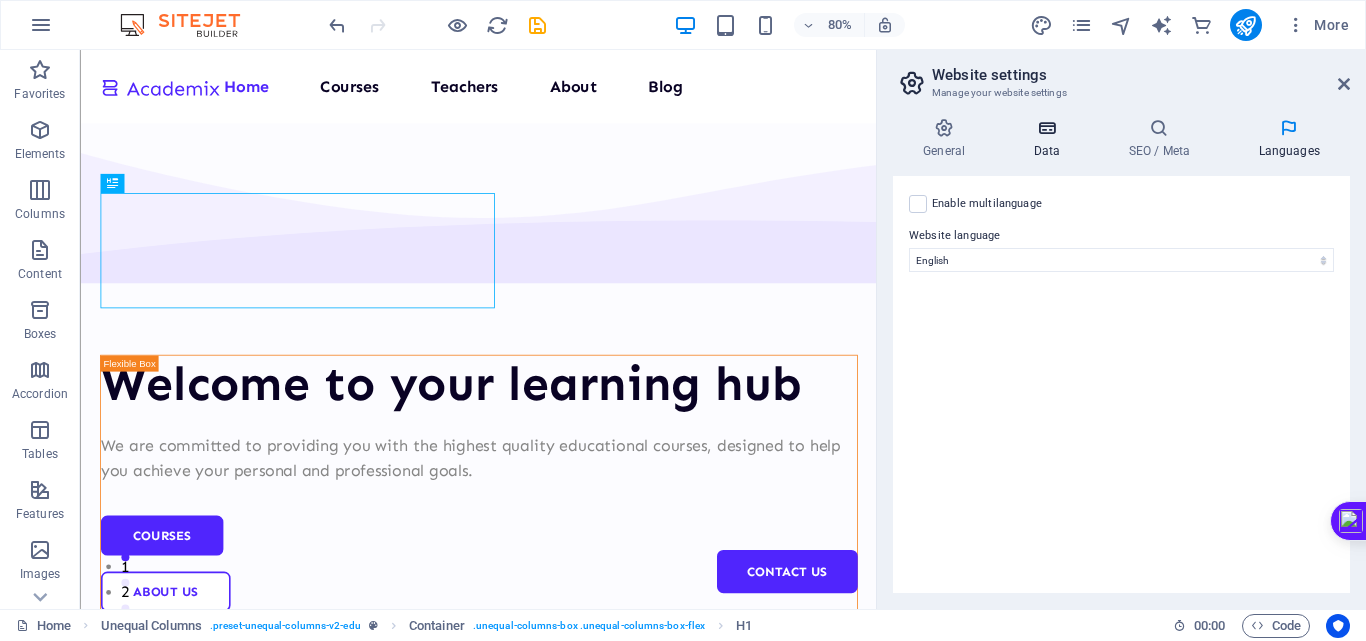 click on "Data" at bounding box center (1050, 139) 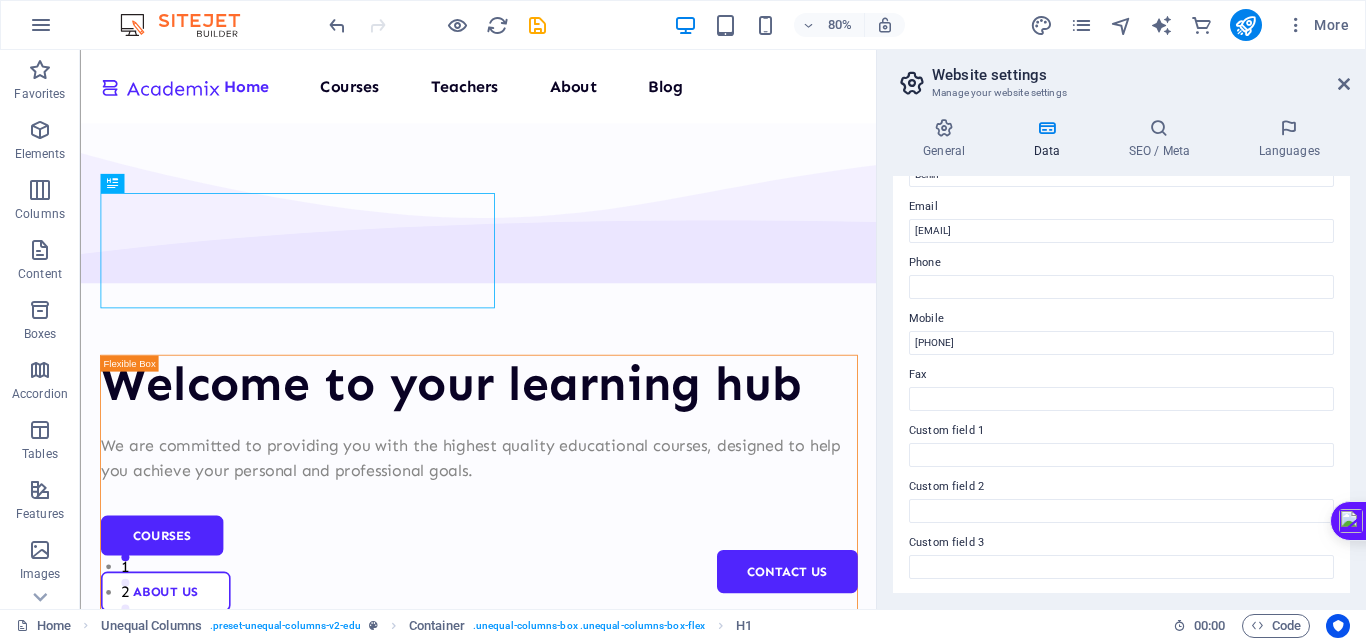 scroll, scrollTop: 371, scrollLeft: 0, axis: vertical 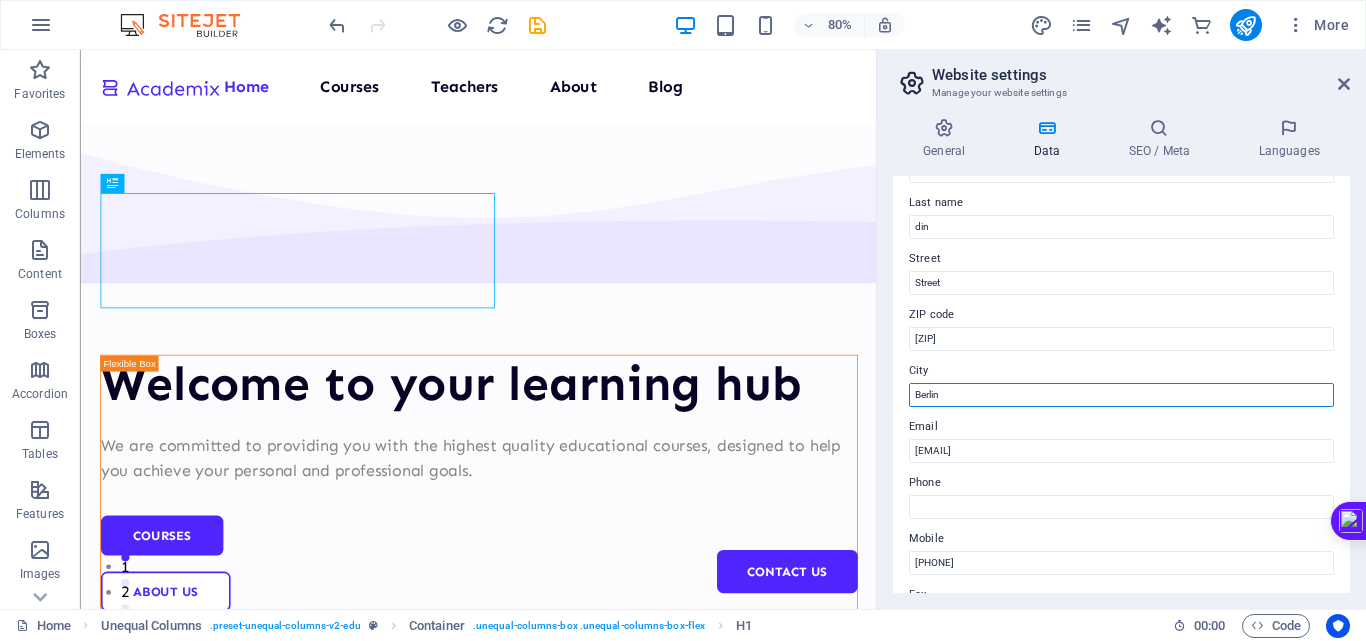 click on "Berlin" at bounding box center (1121, 395) 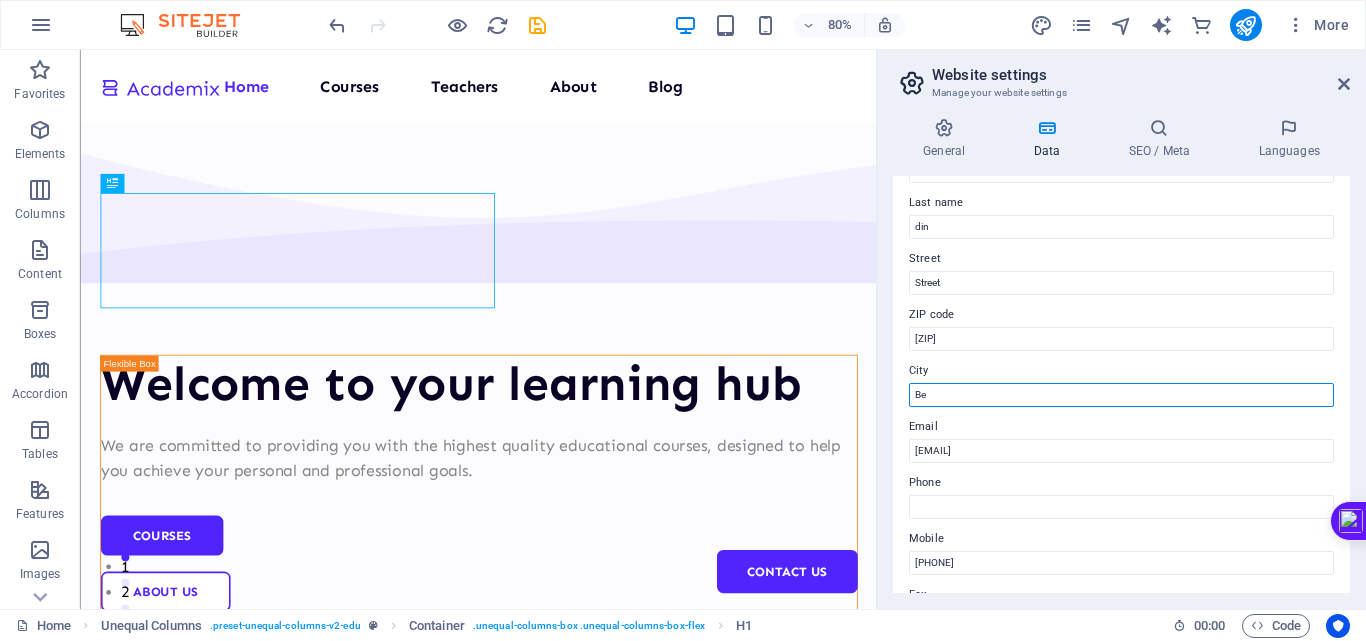 type on "B" 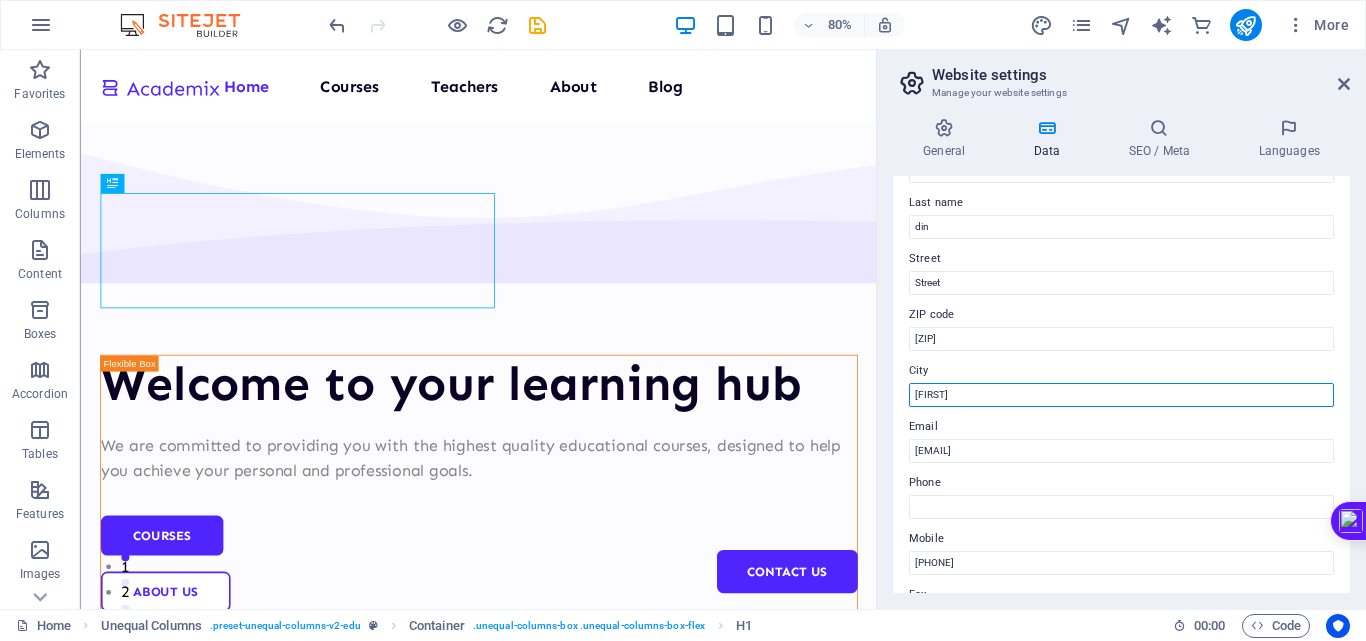click on "[FIRST]" at bounding box center [1121, 395] 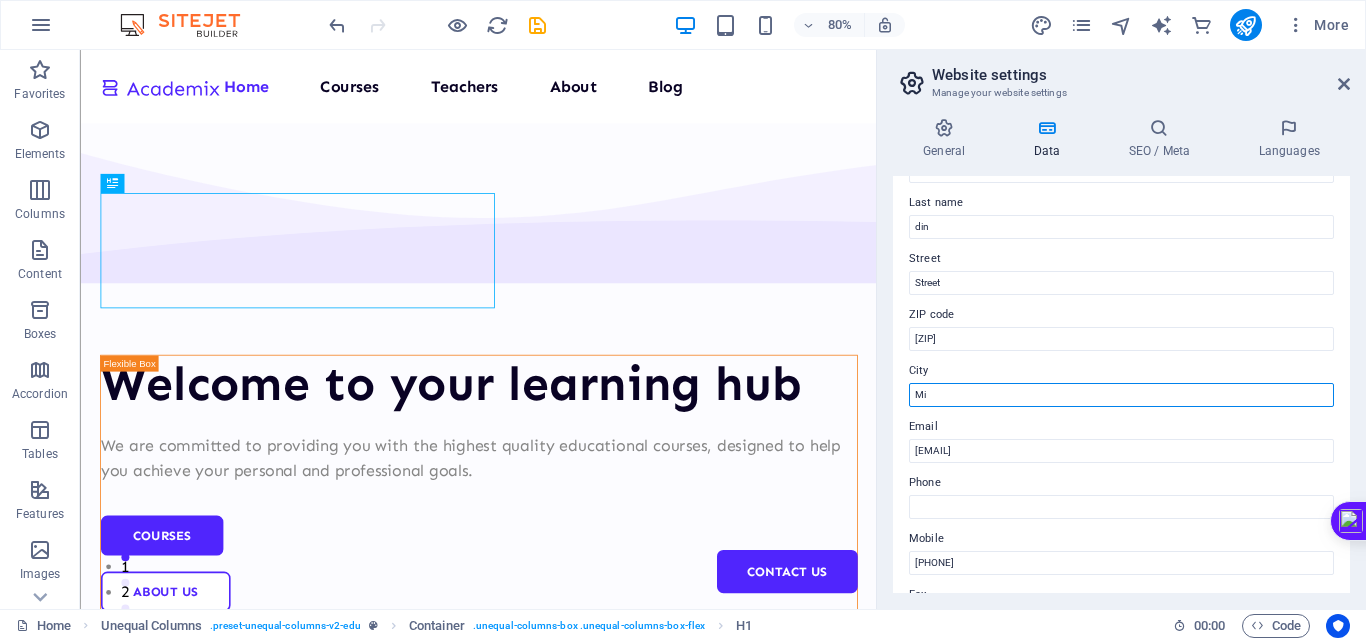 type on "M" 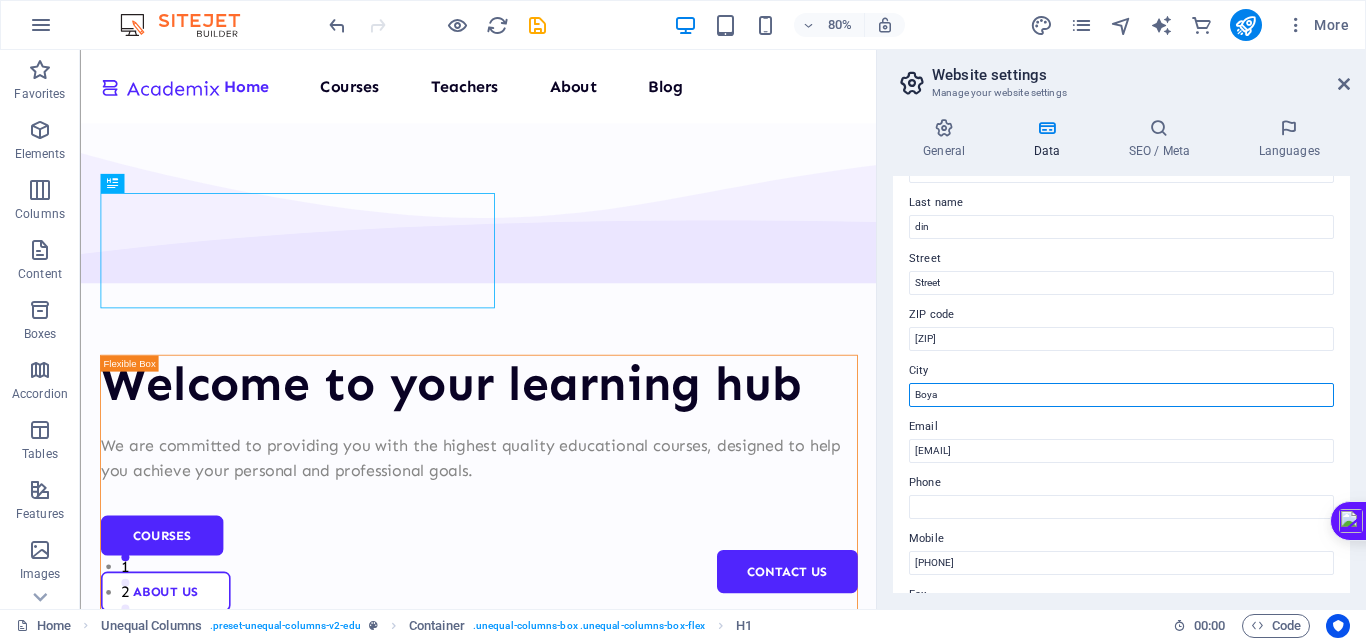 type on "Boya" 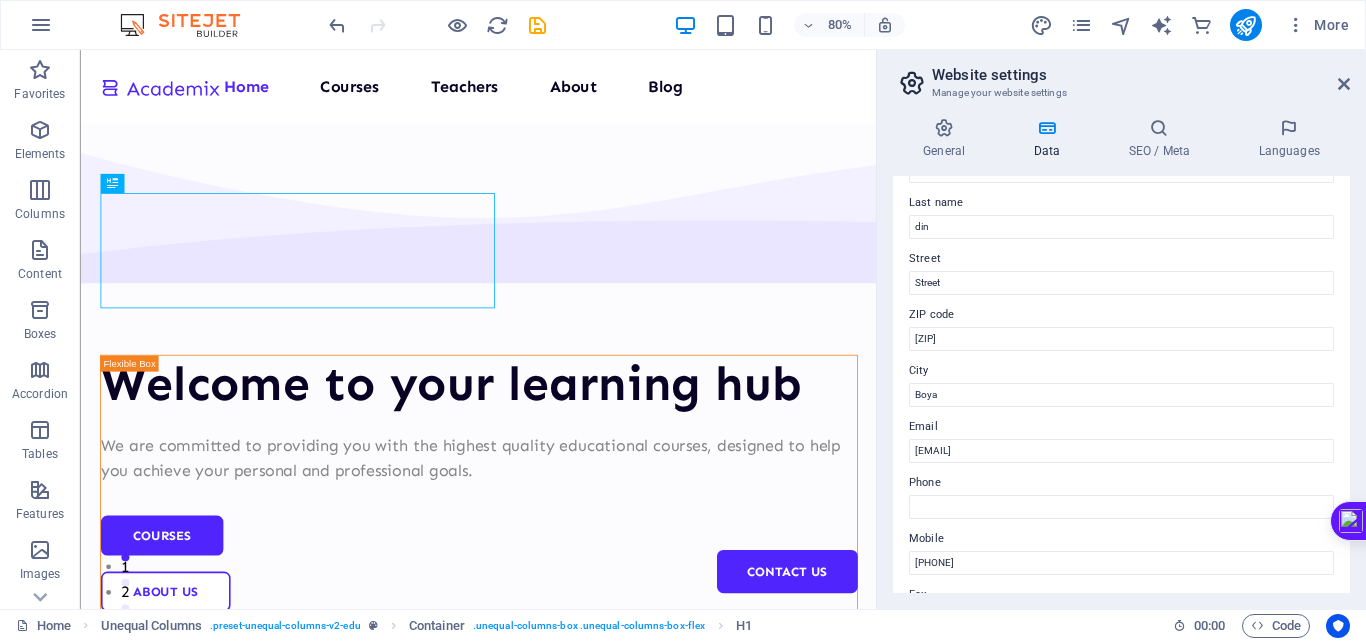 drag, startPoint x: 1343, startPoint y: 360, endPoint x: 1346, endPoint y: 371, distance: 11.401754 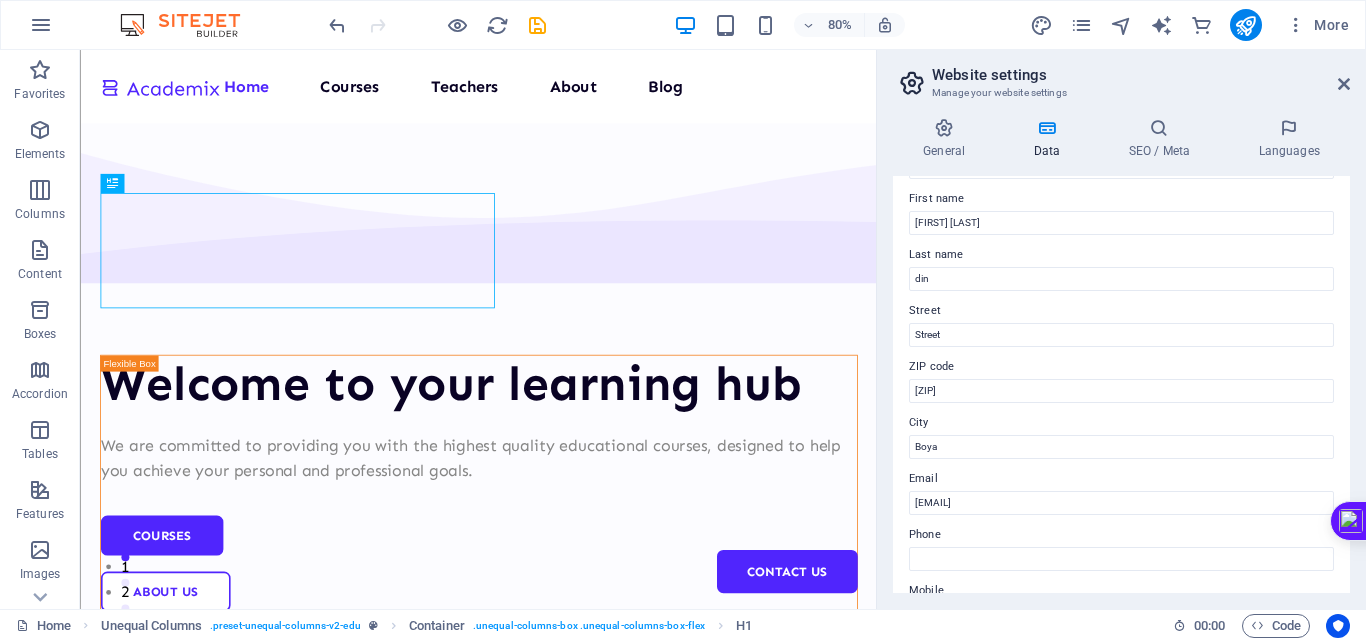 scroll, scrollTop: 0, scrollLeft: 0, axis: both 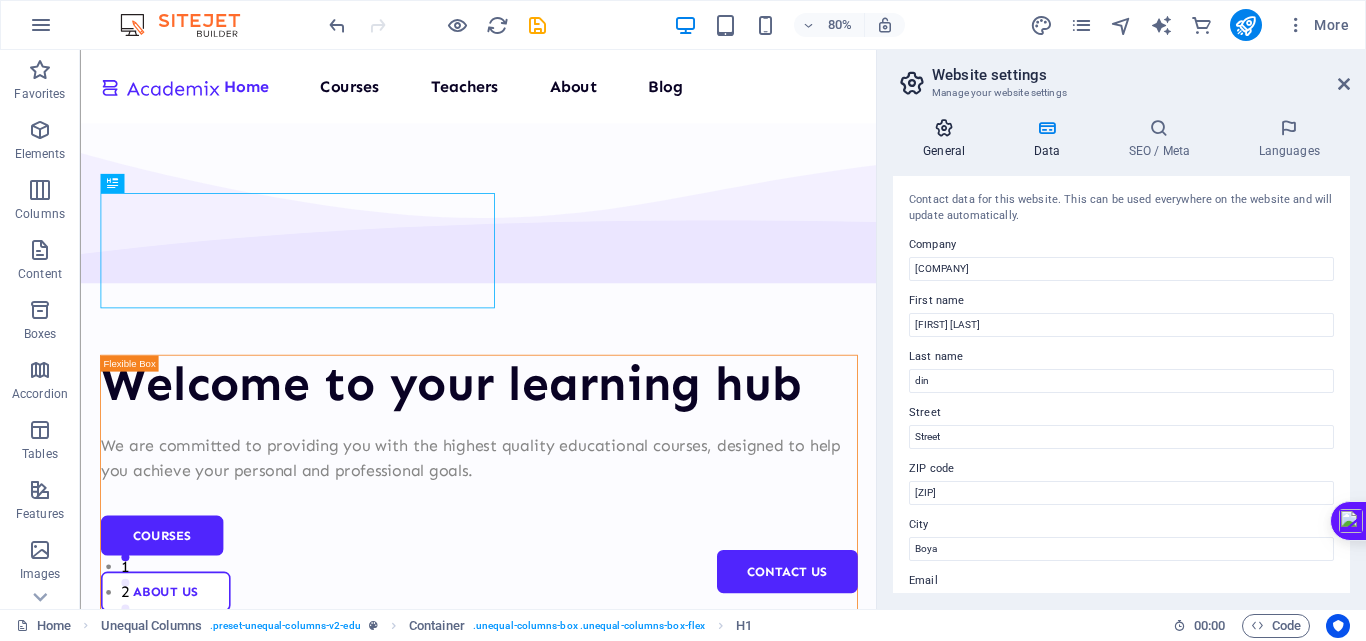 click on "General" at bounding box center [948, 139] 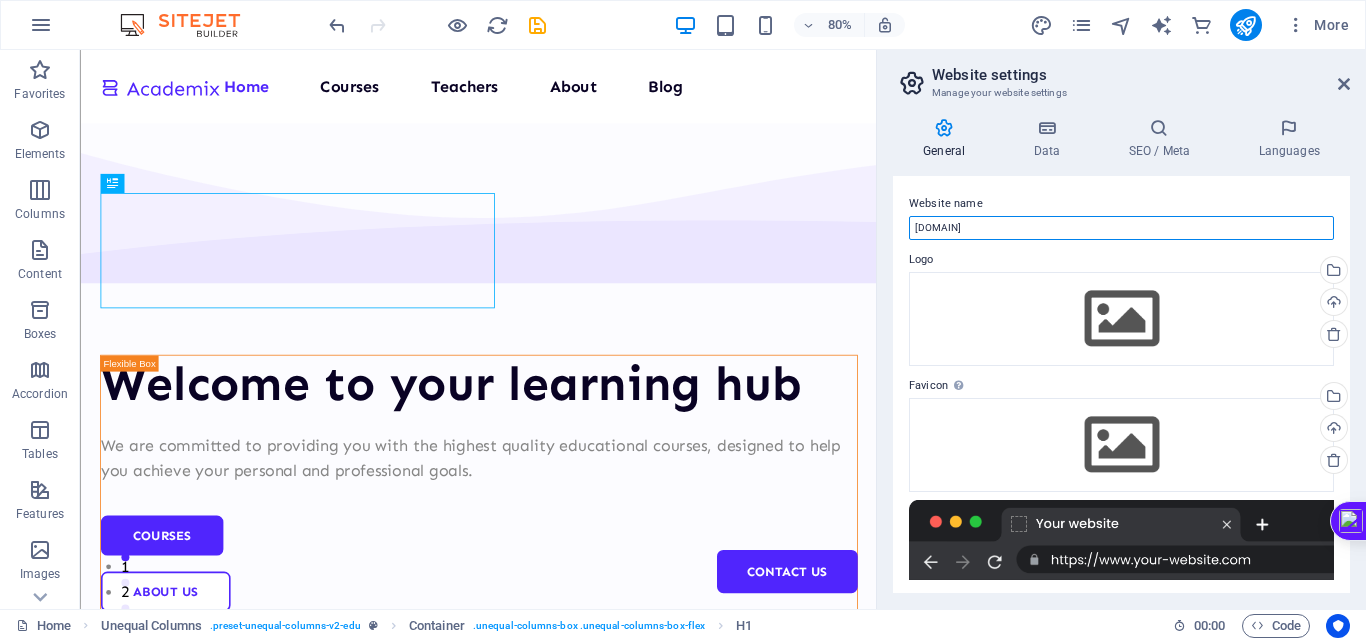 click on "[DOMAIN]" at bounding box center (1121, 228) 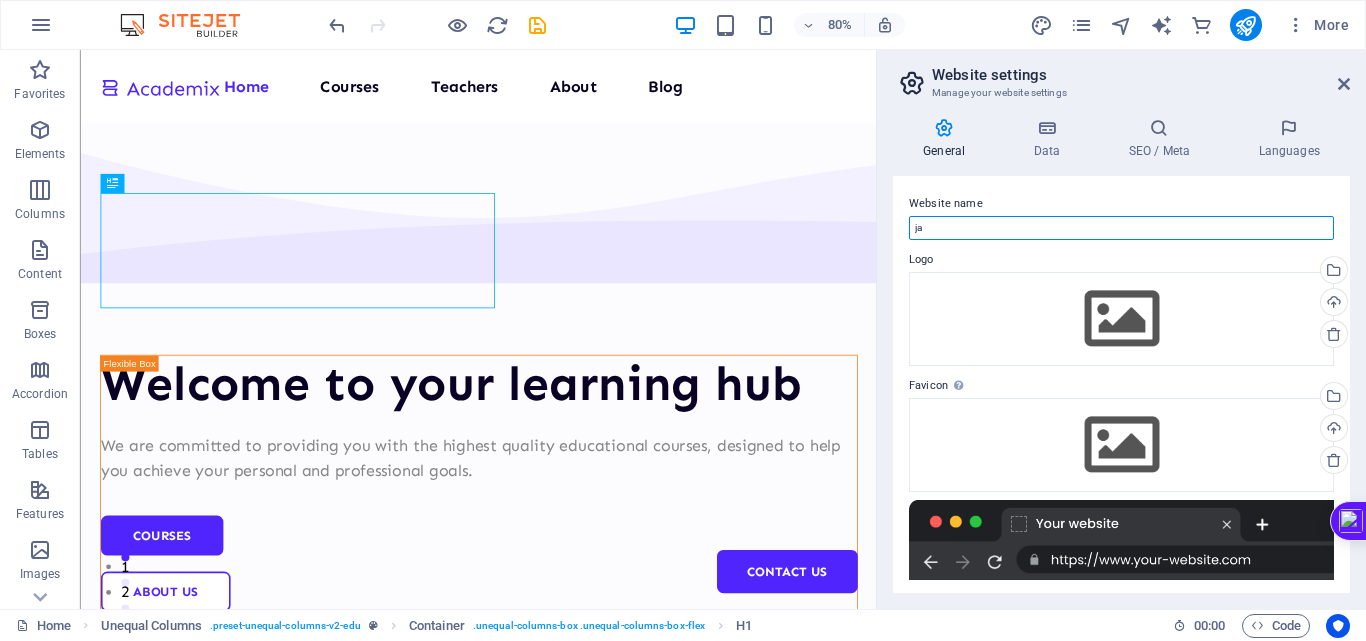 type on "j" 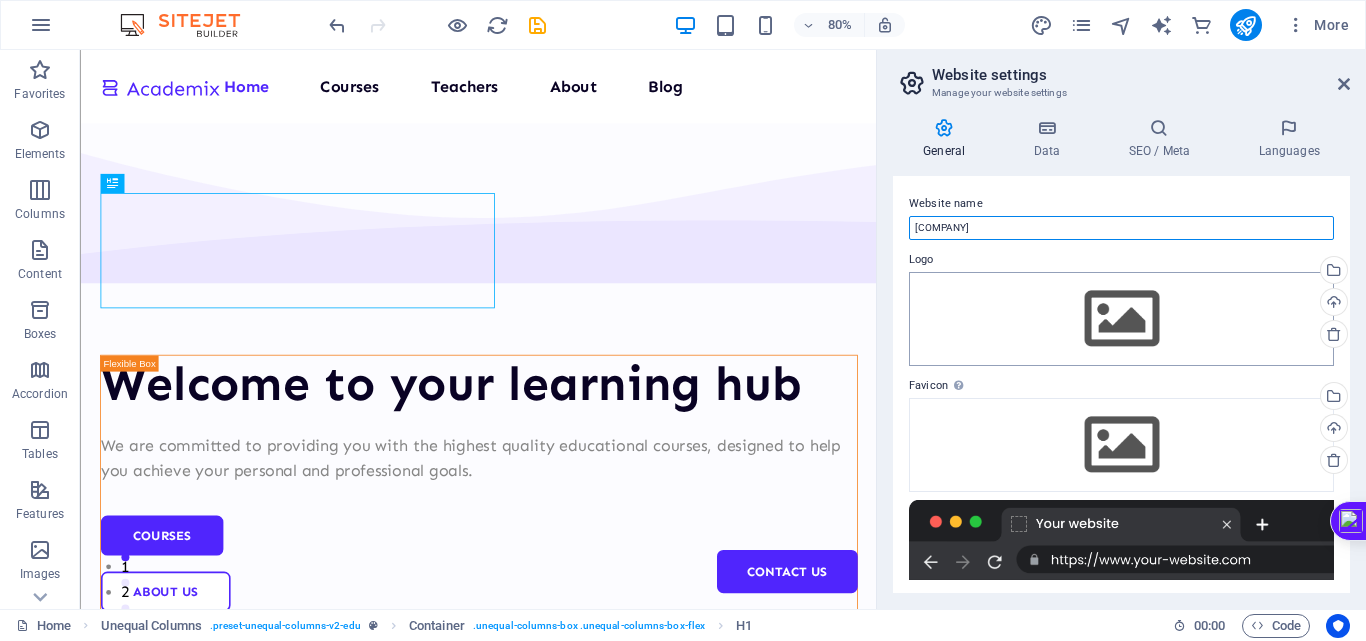 type on "[COMPANY]" 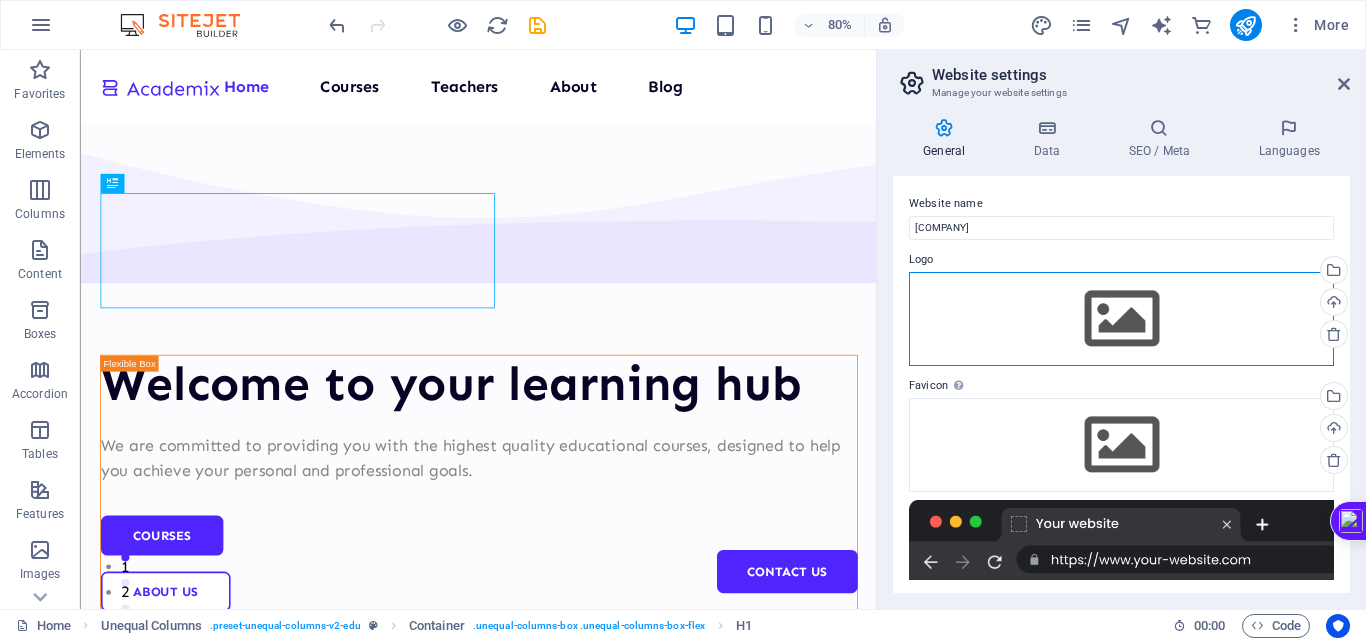 click on "Drag files here, click to choose files or select files from Files or our free stock photos & videos" at bounding box center [1121, 319] 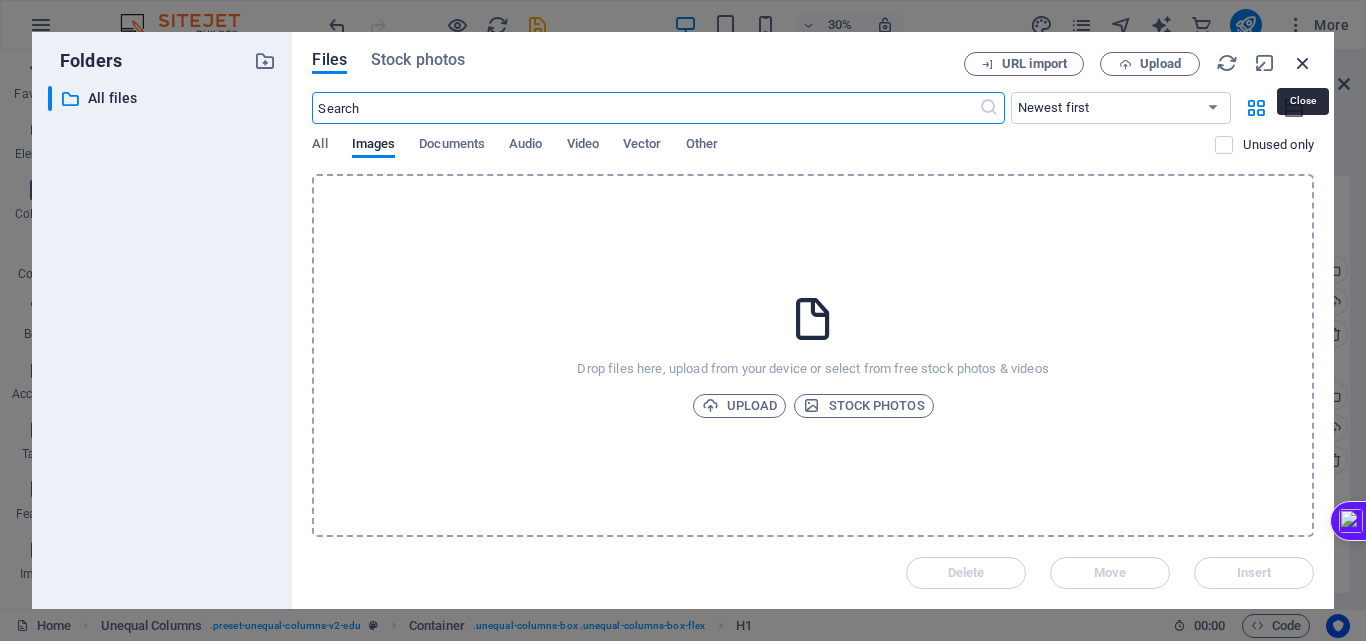 click at bounding box center [1303, 63] 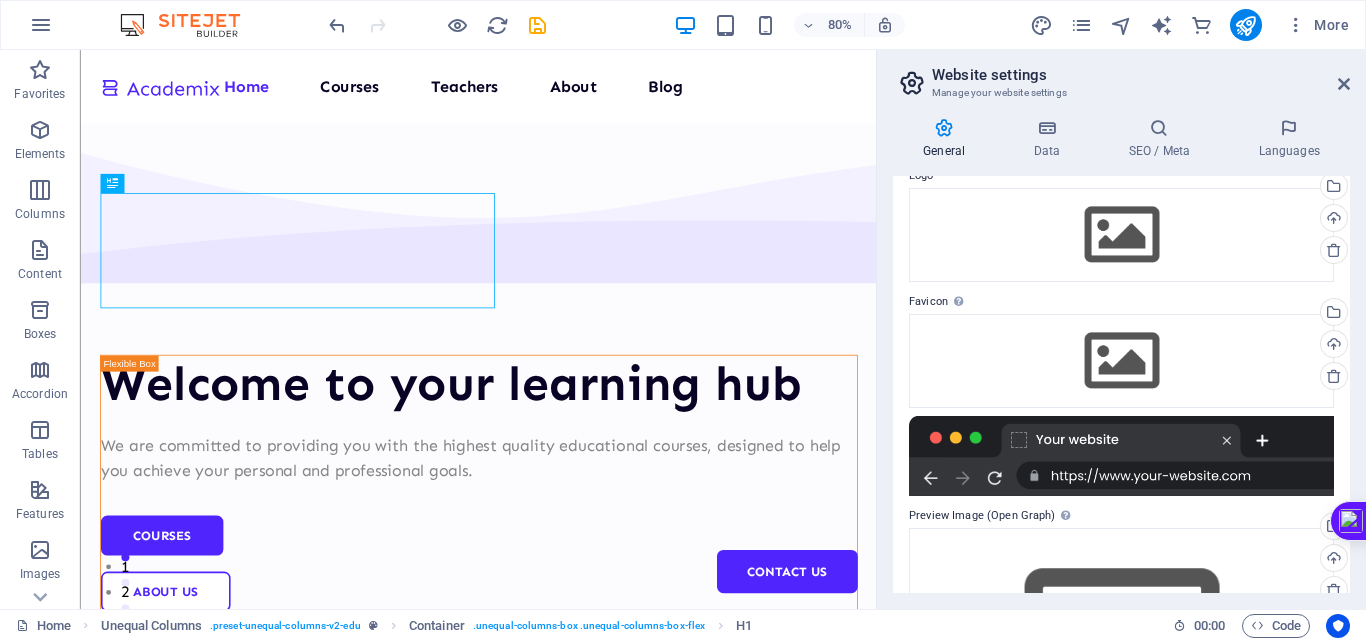 scroll, scrollTop: 0, scrollLeft: 0, axis: both 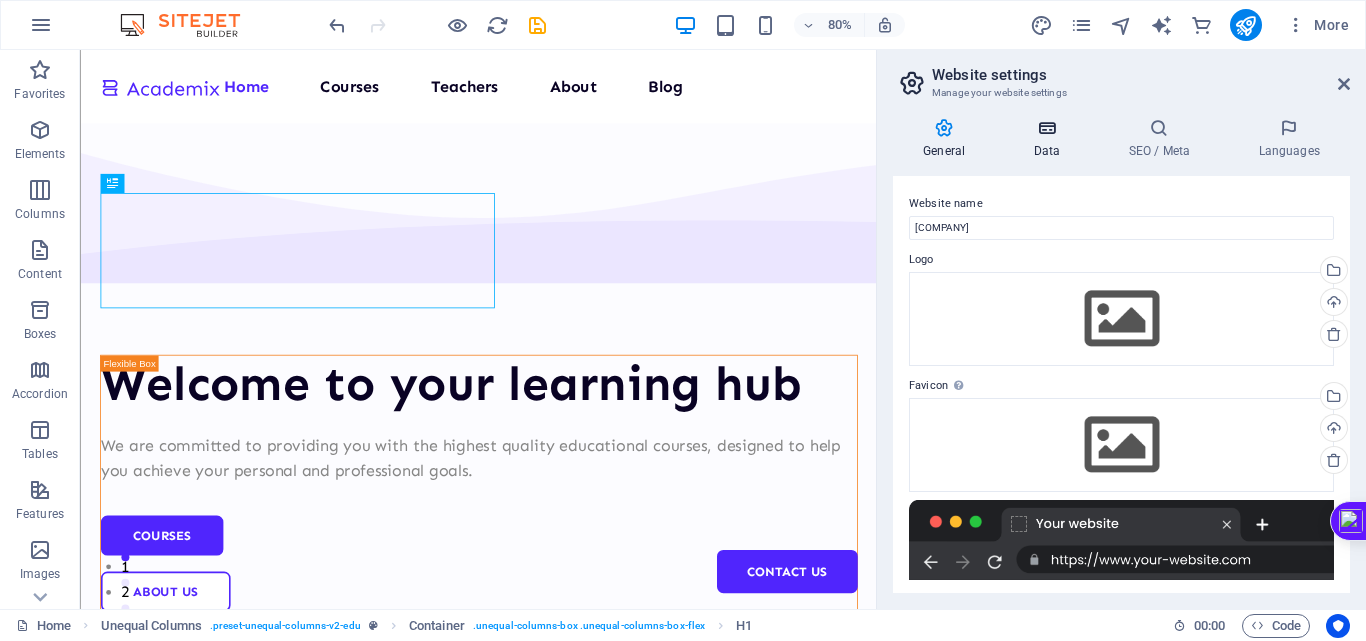 click on "Data" at bounding box center (1050, 139) 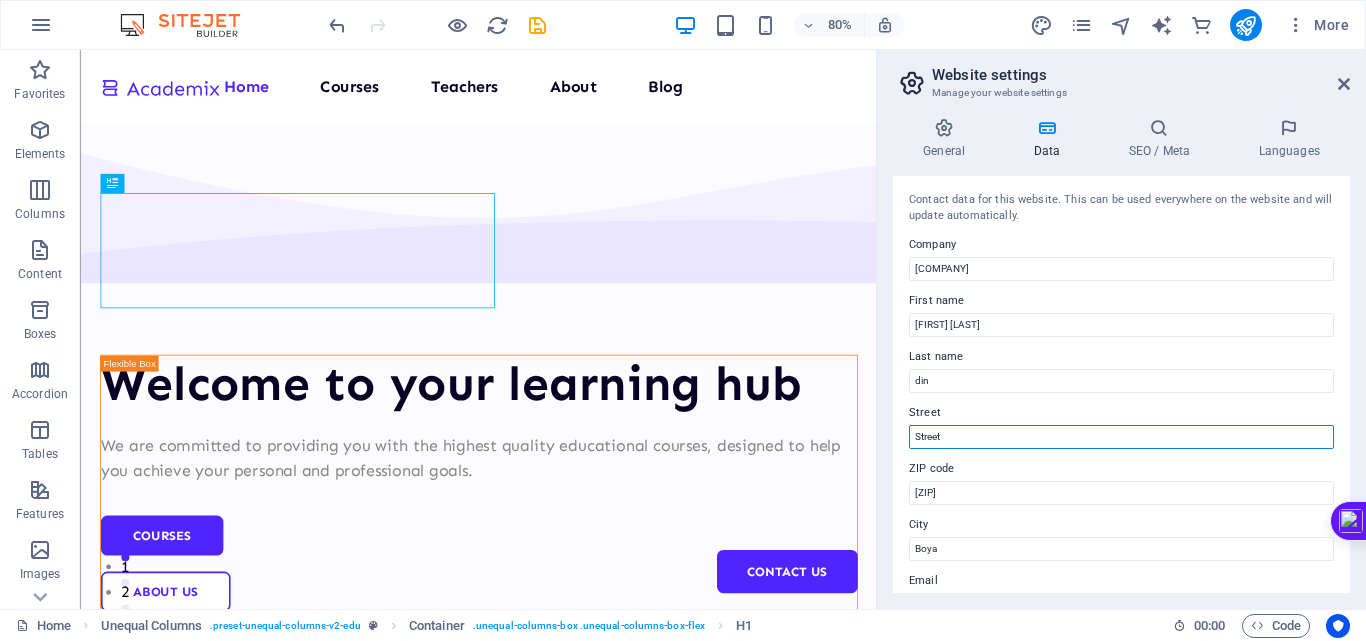 click on "Street" at bounding box center [1121, 437] 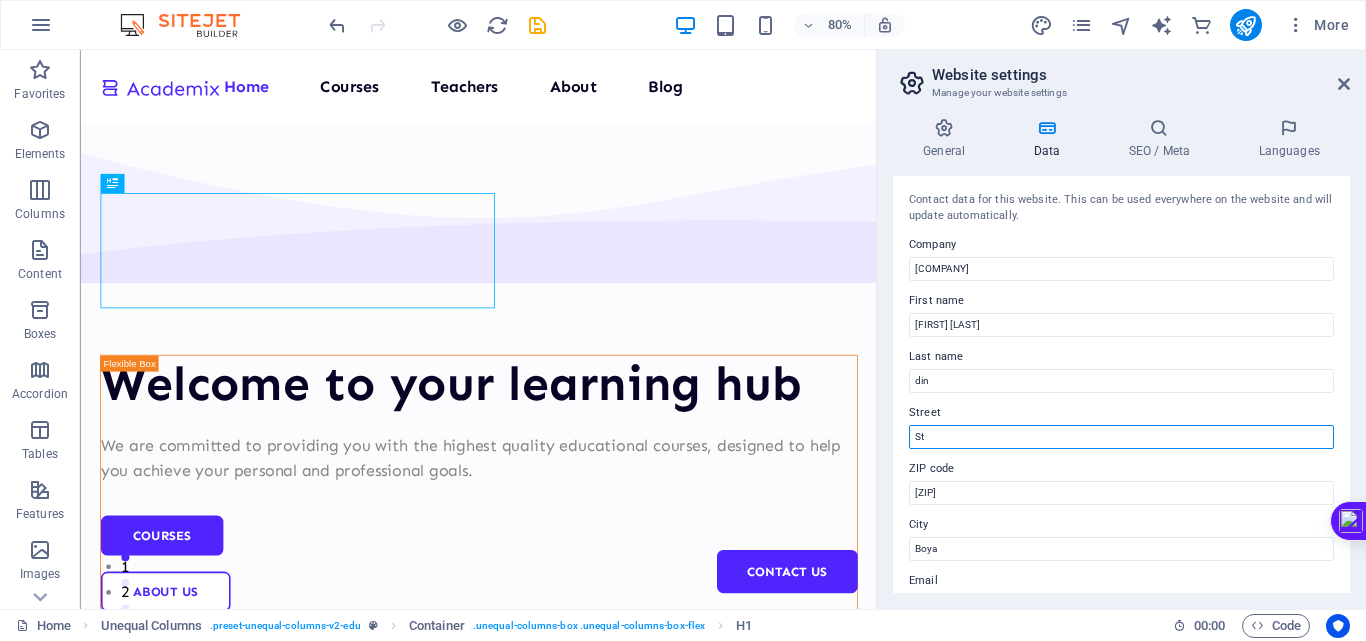 type on "S" 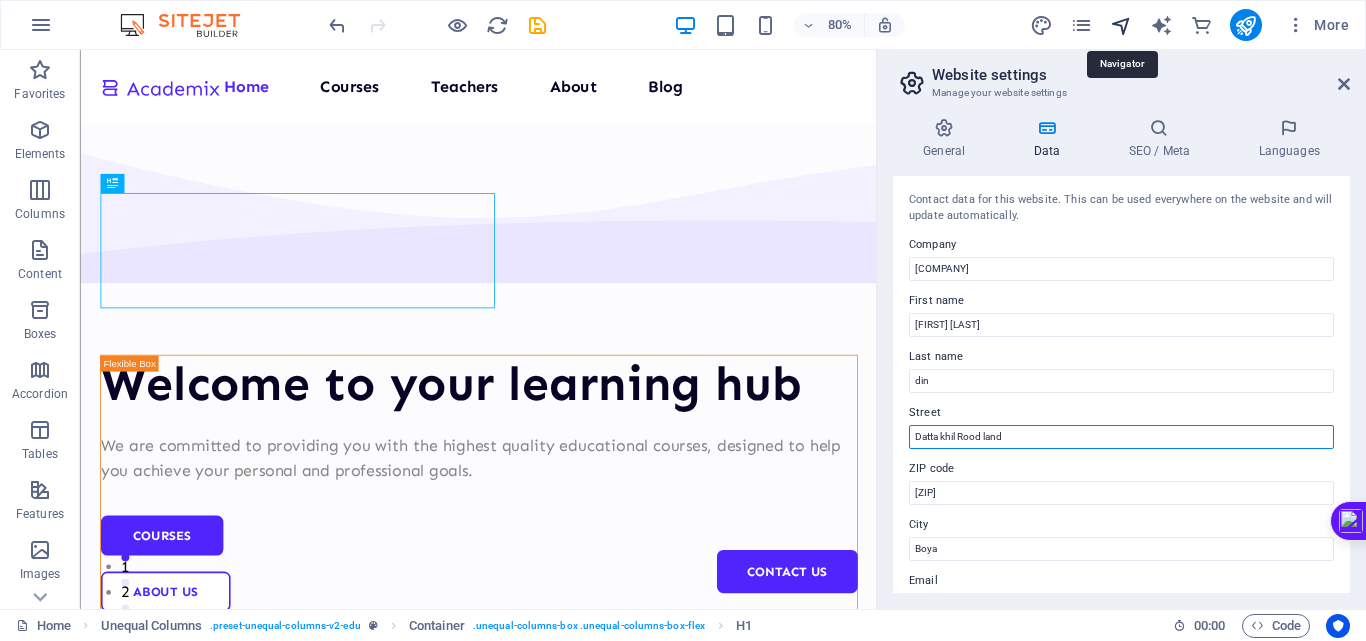 type on "Datta khil Rood land" 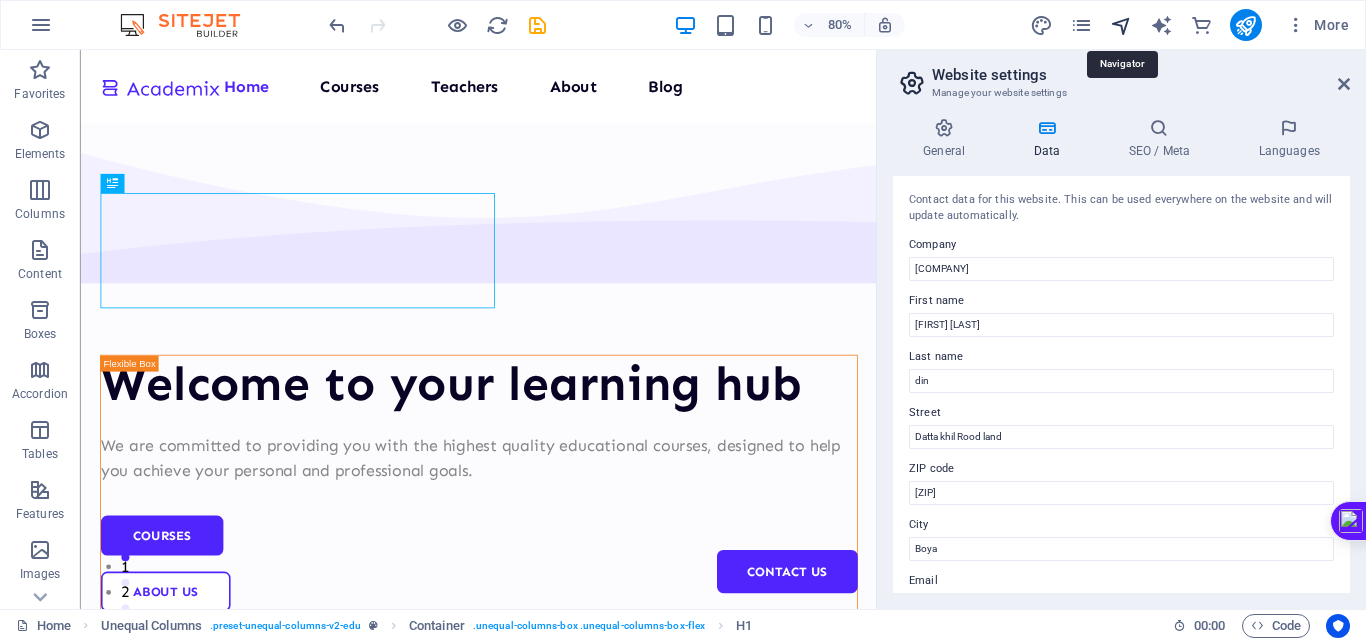 click at bounding box center [1121, 25] 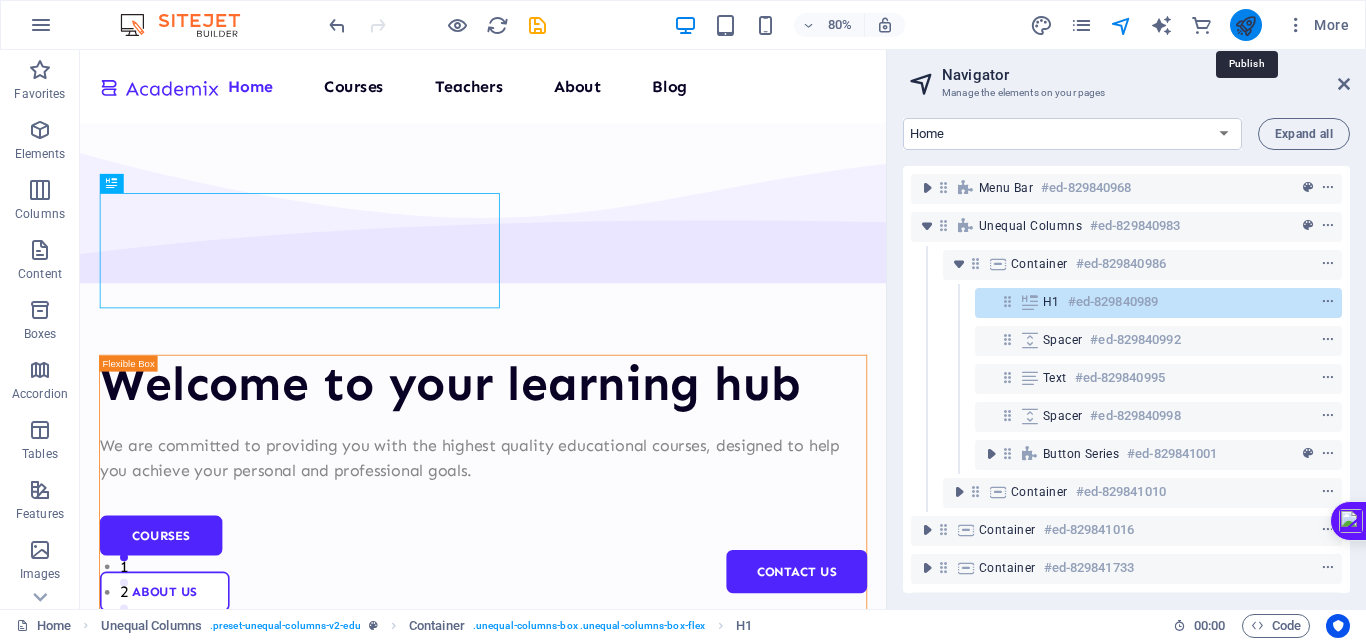 click at bounding box center [1245, 25] 